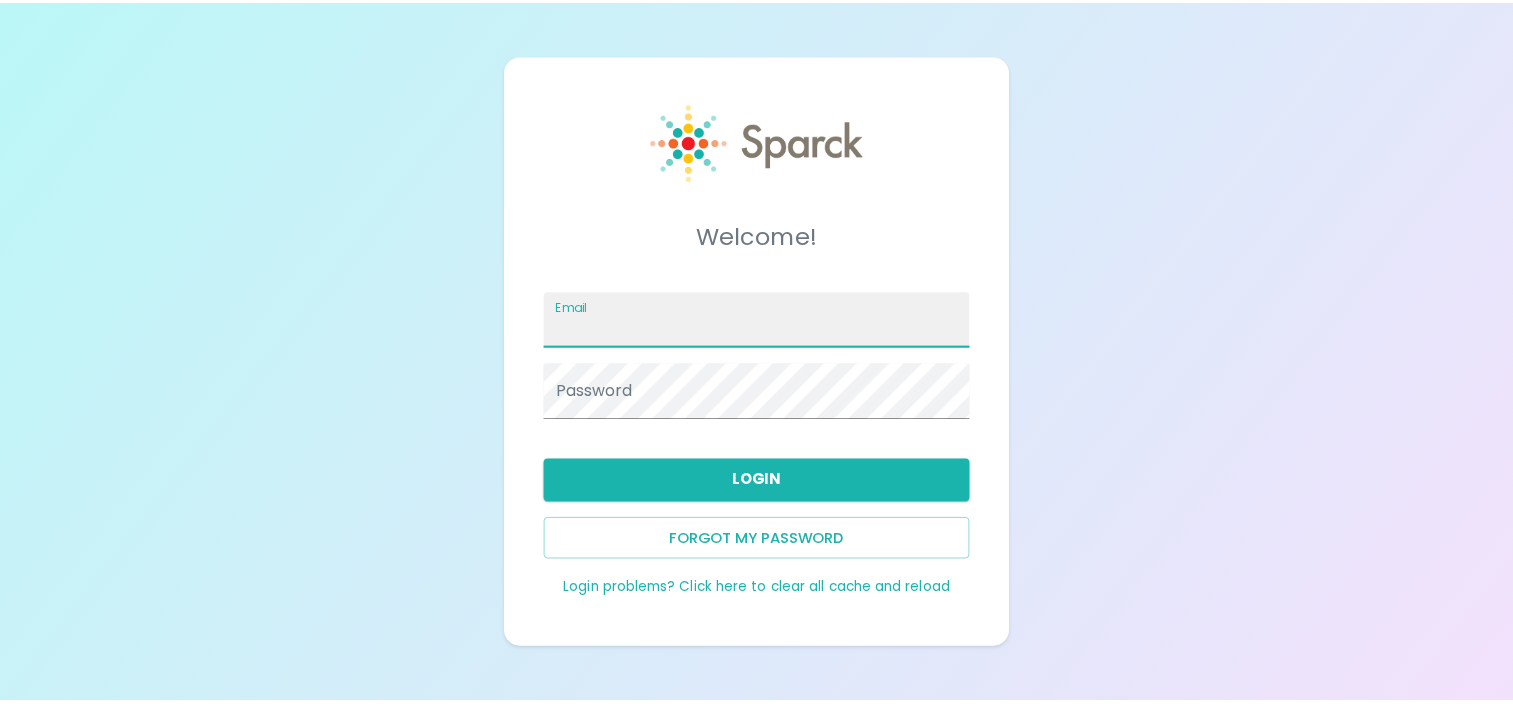 scroll, scrollTop: 0, scrollLeft: 0, axis: both 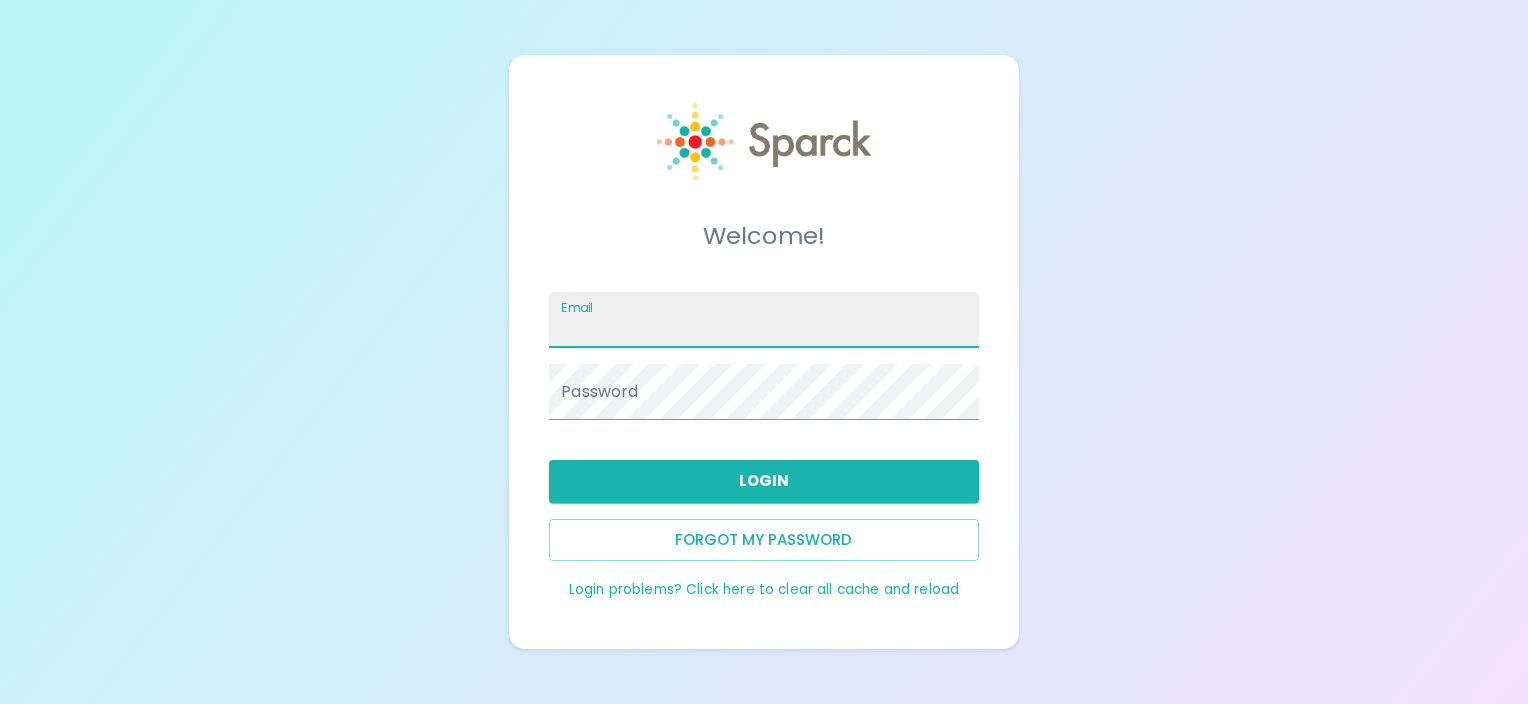 click on "Email" at bounding box center (763, 320) 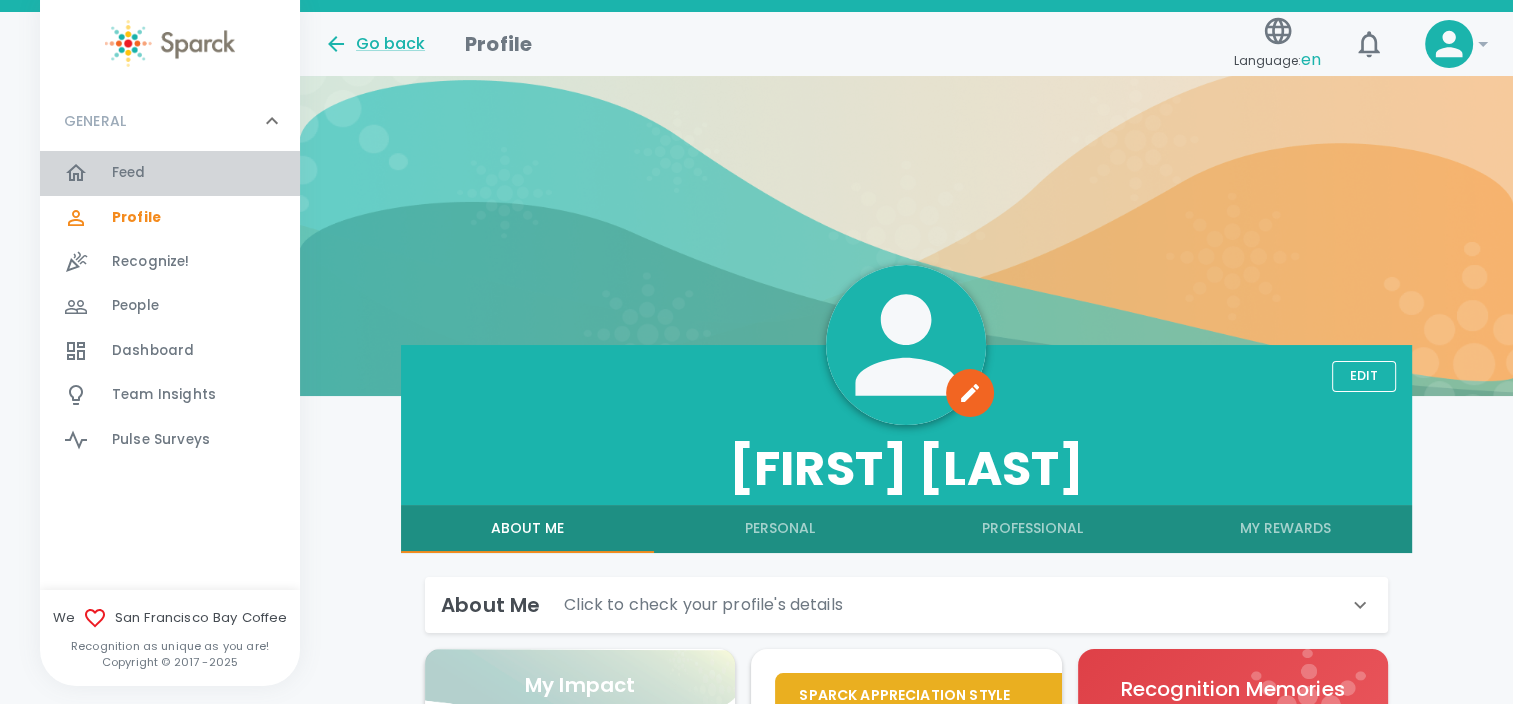click on "Feed" at bounding box center [129, 173] 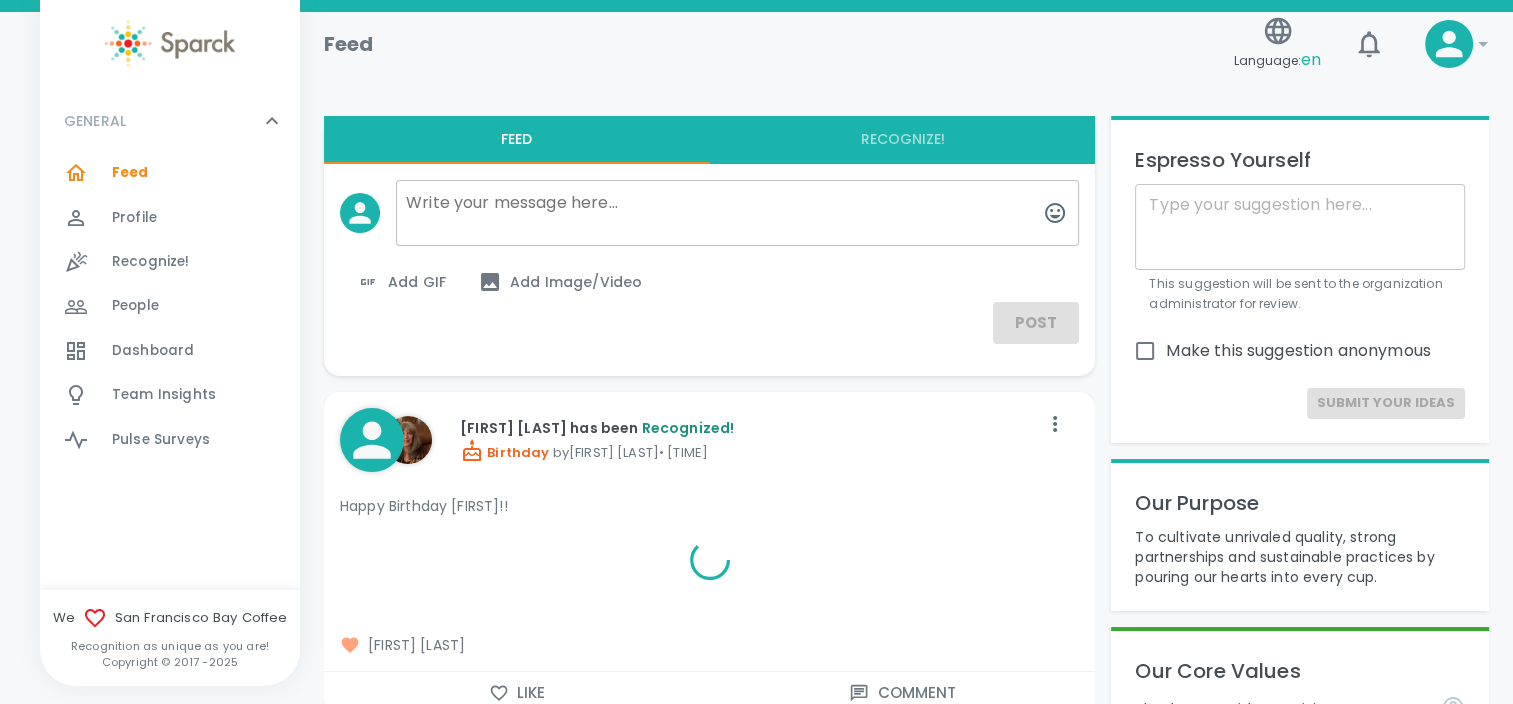 click 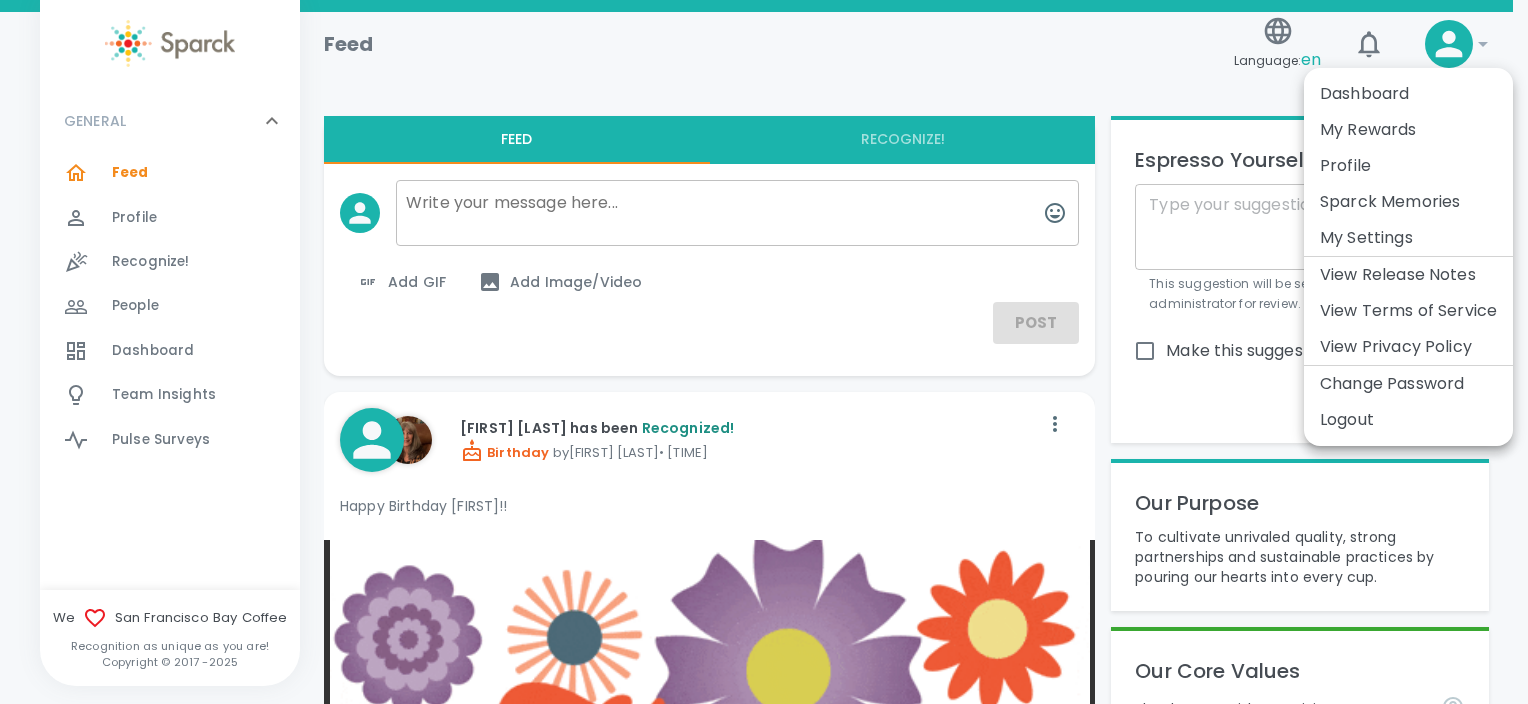 click at bounding box center (764, 352) 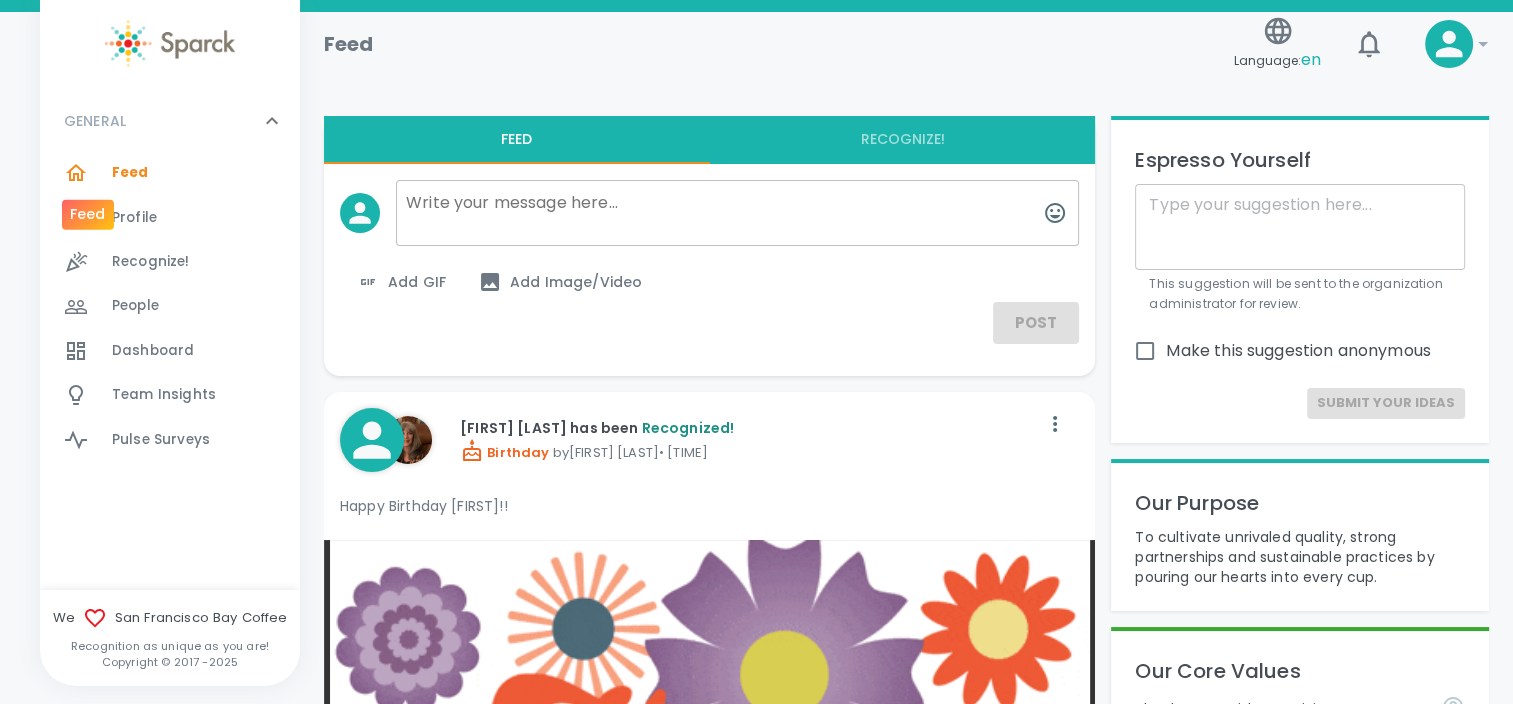 click at bounding box center [88, 173] 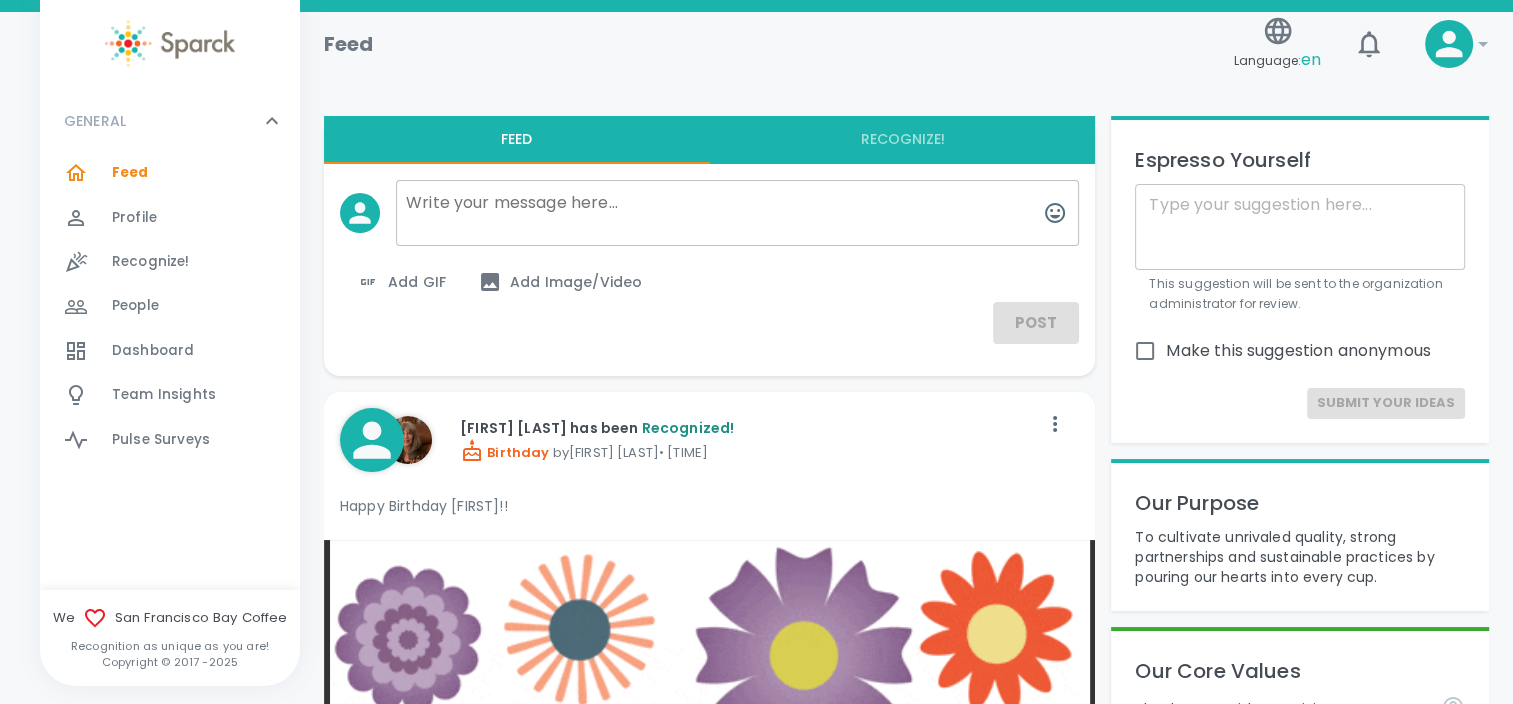 click 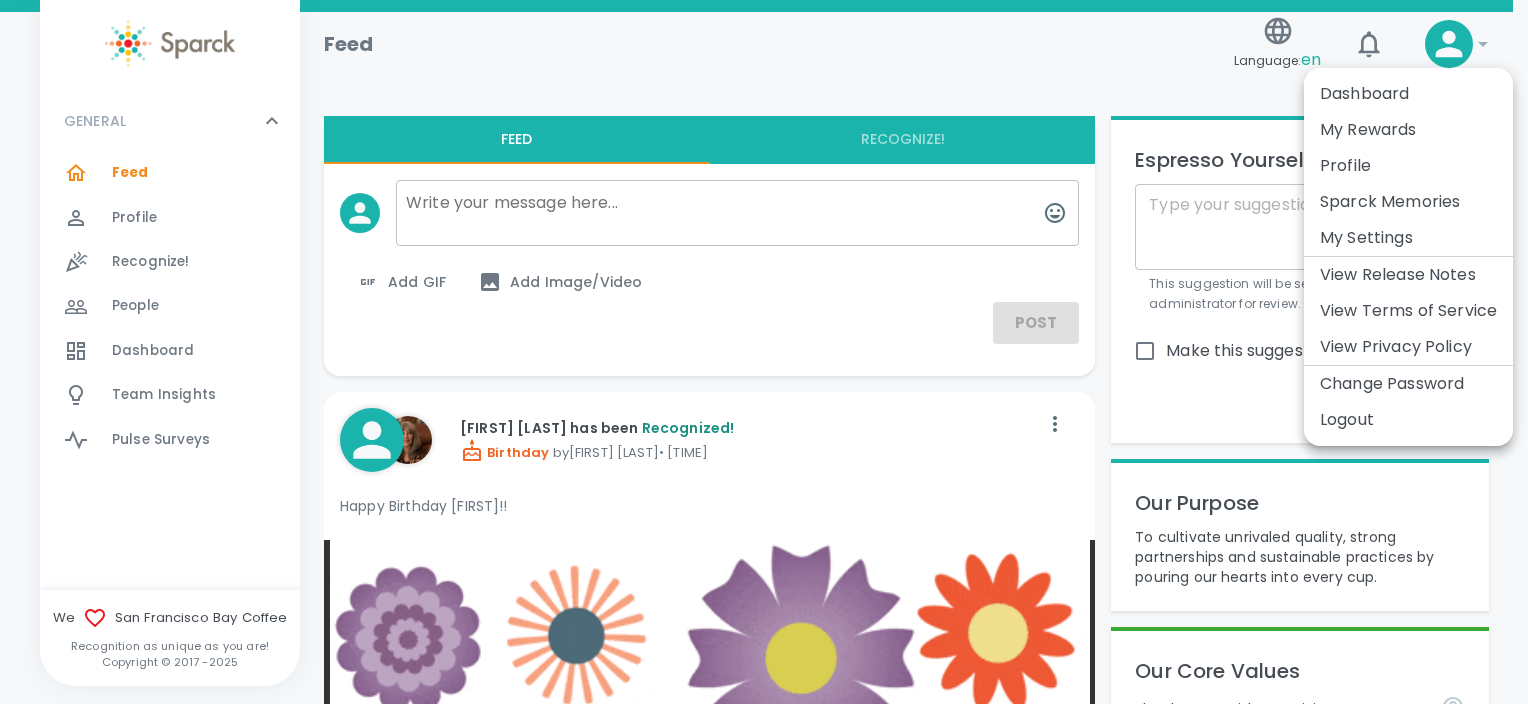 click at bounding box center (764, 352) 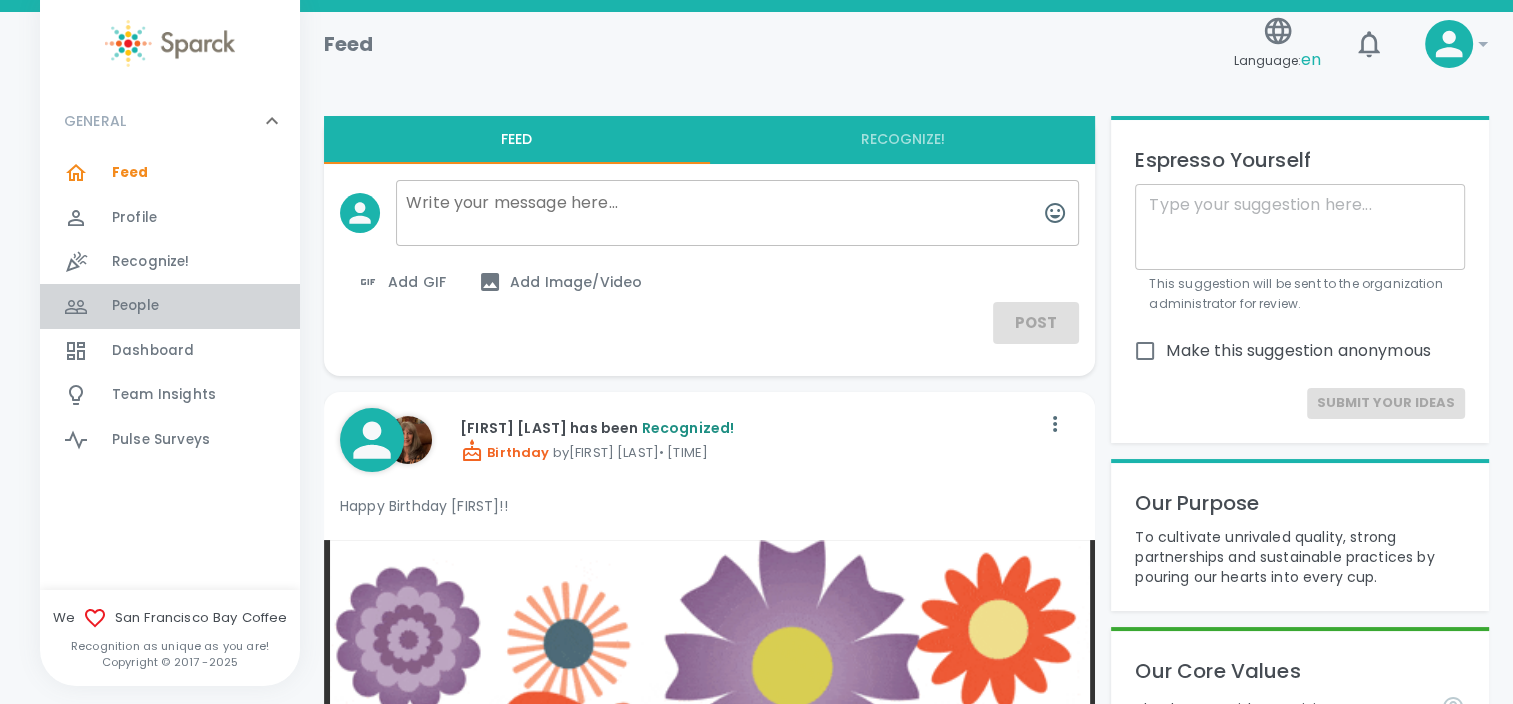 click on "People" at bounding box center (135, 306) 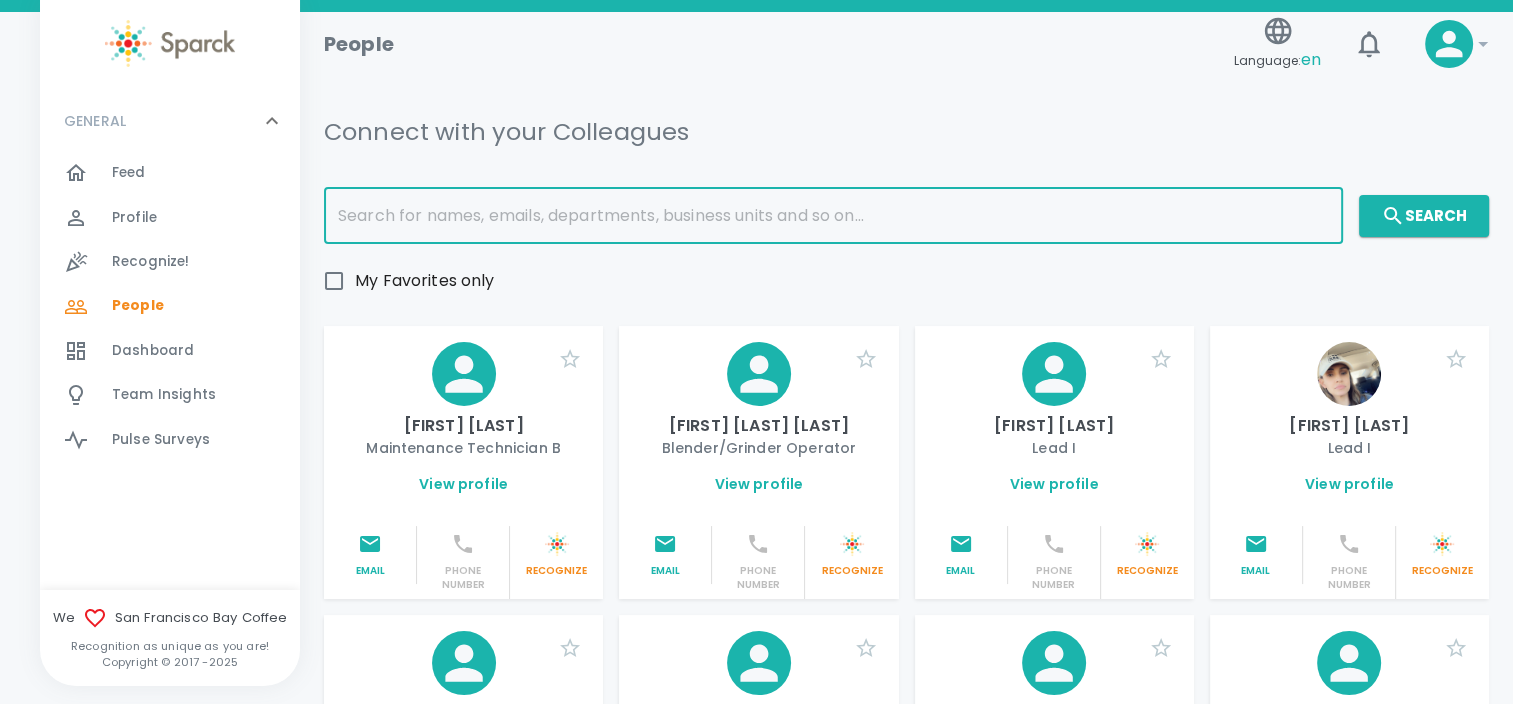 click at bounding box center [833, 216] 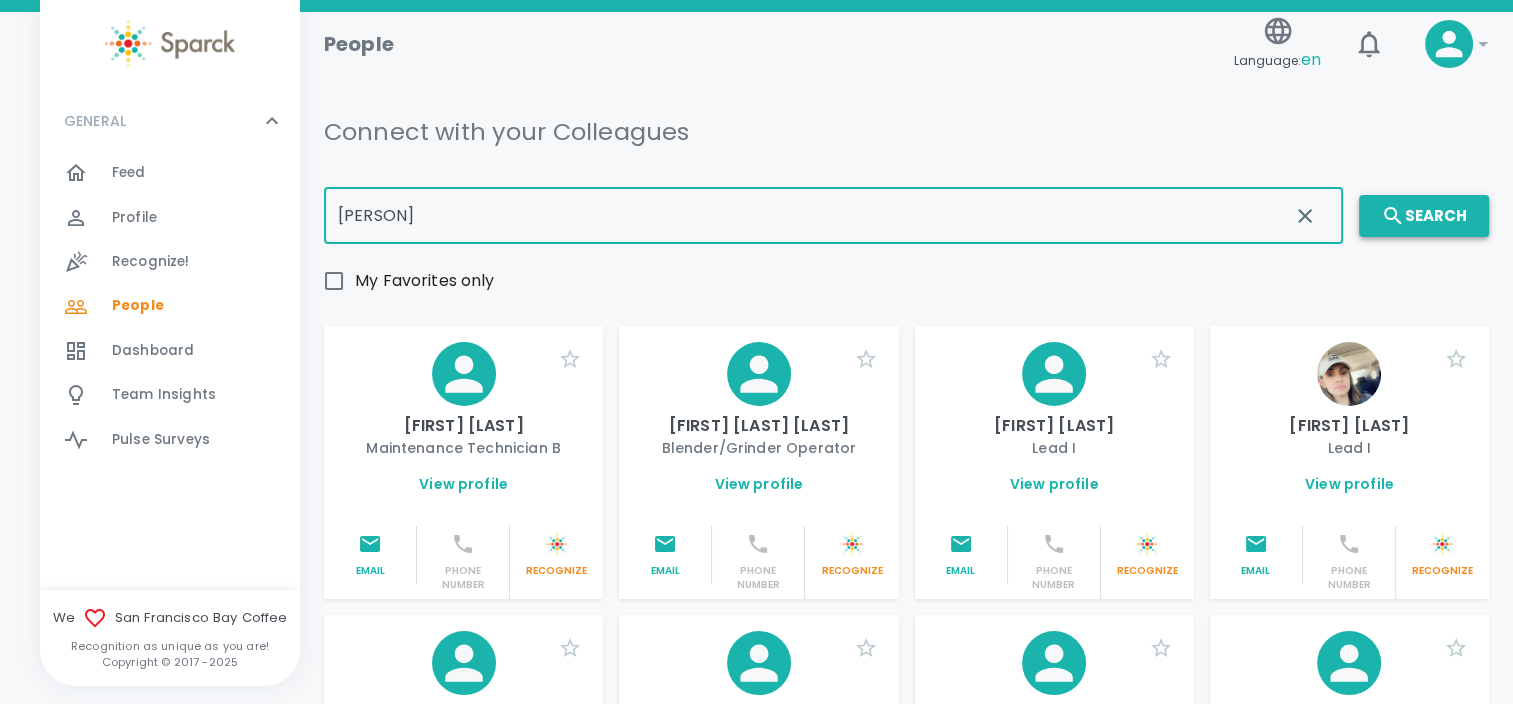 type on "[PERSON]" 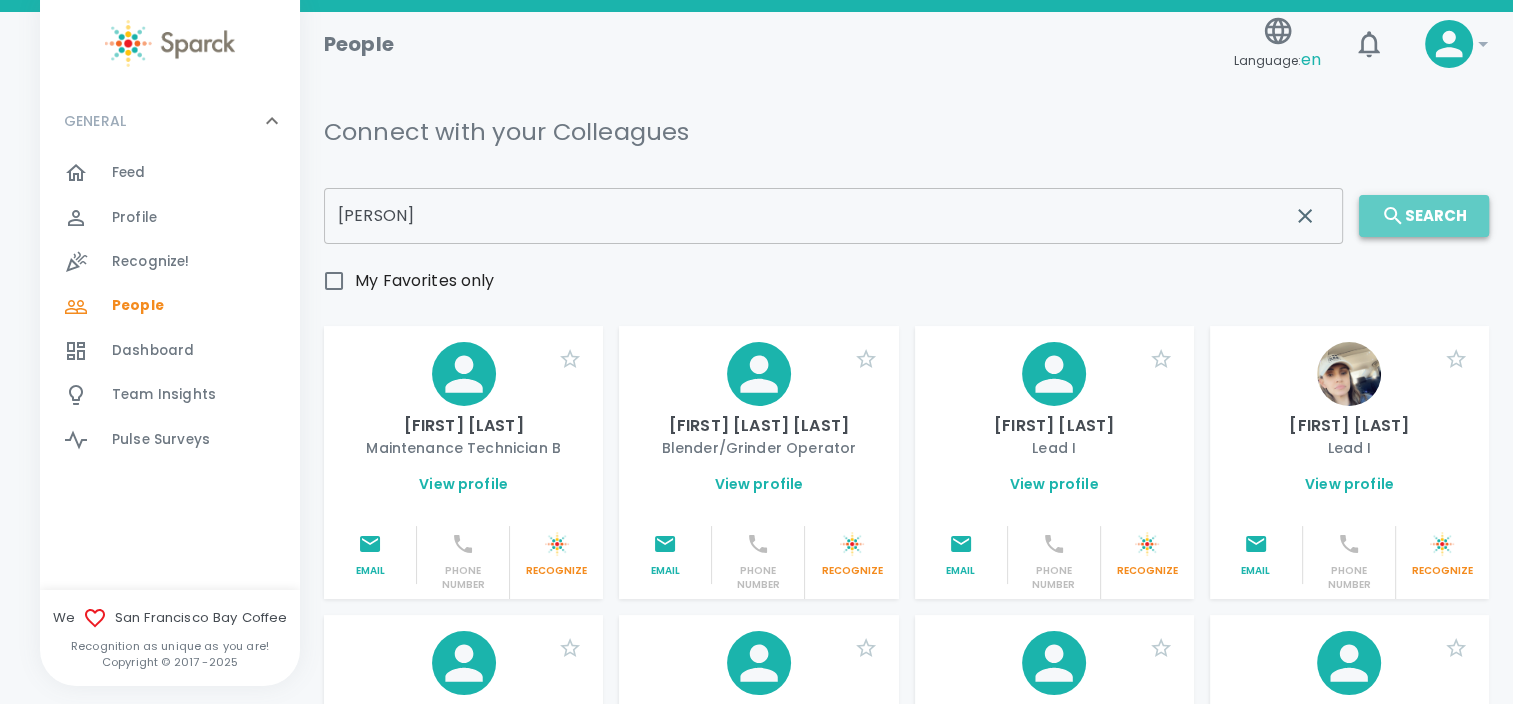 click on "Search" at bounding box center (1424, 216) 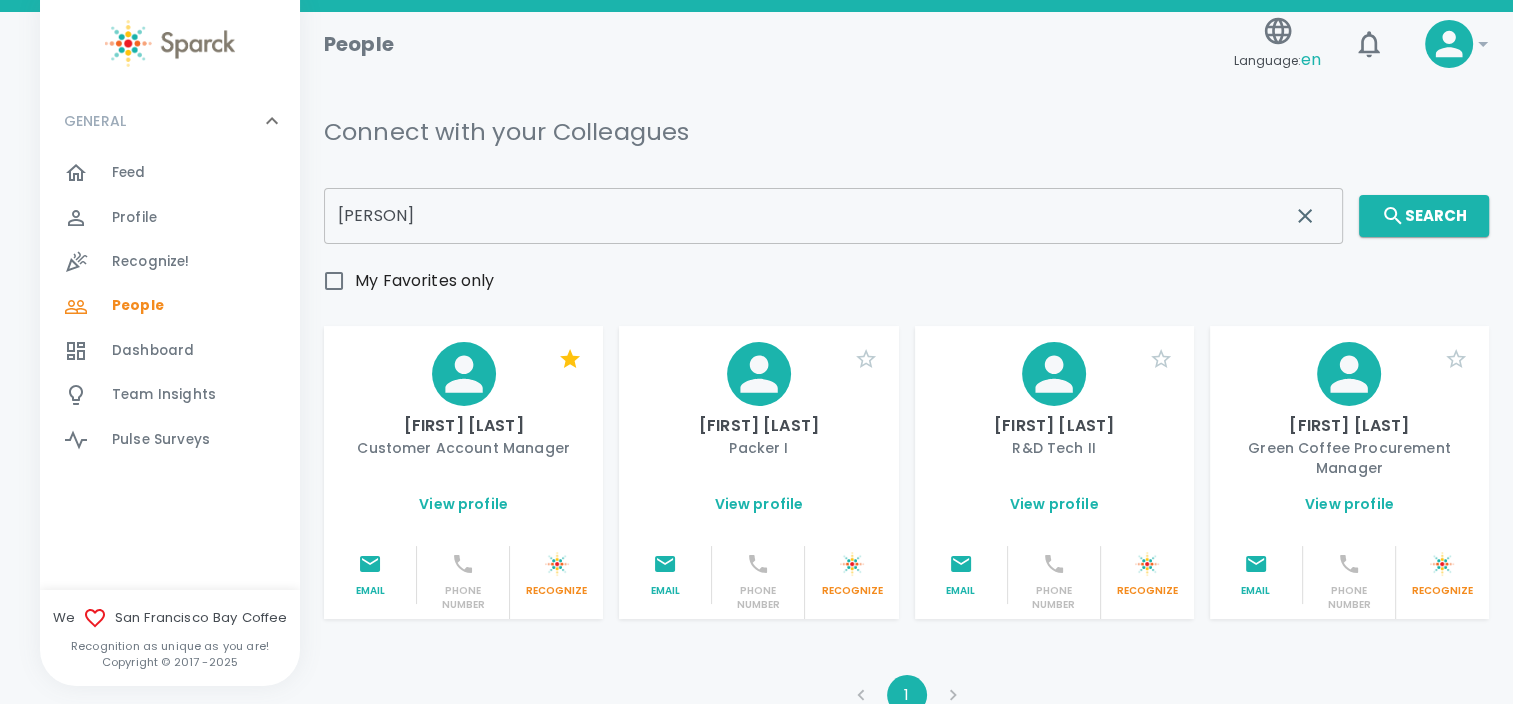 click on "View profile" at bounding box center [463, 504] 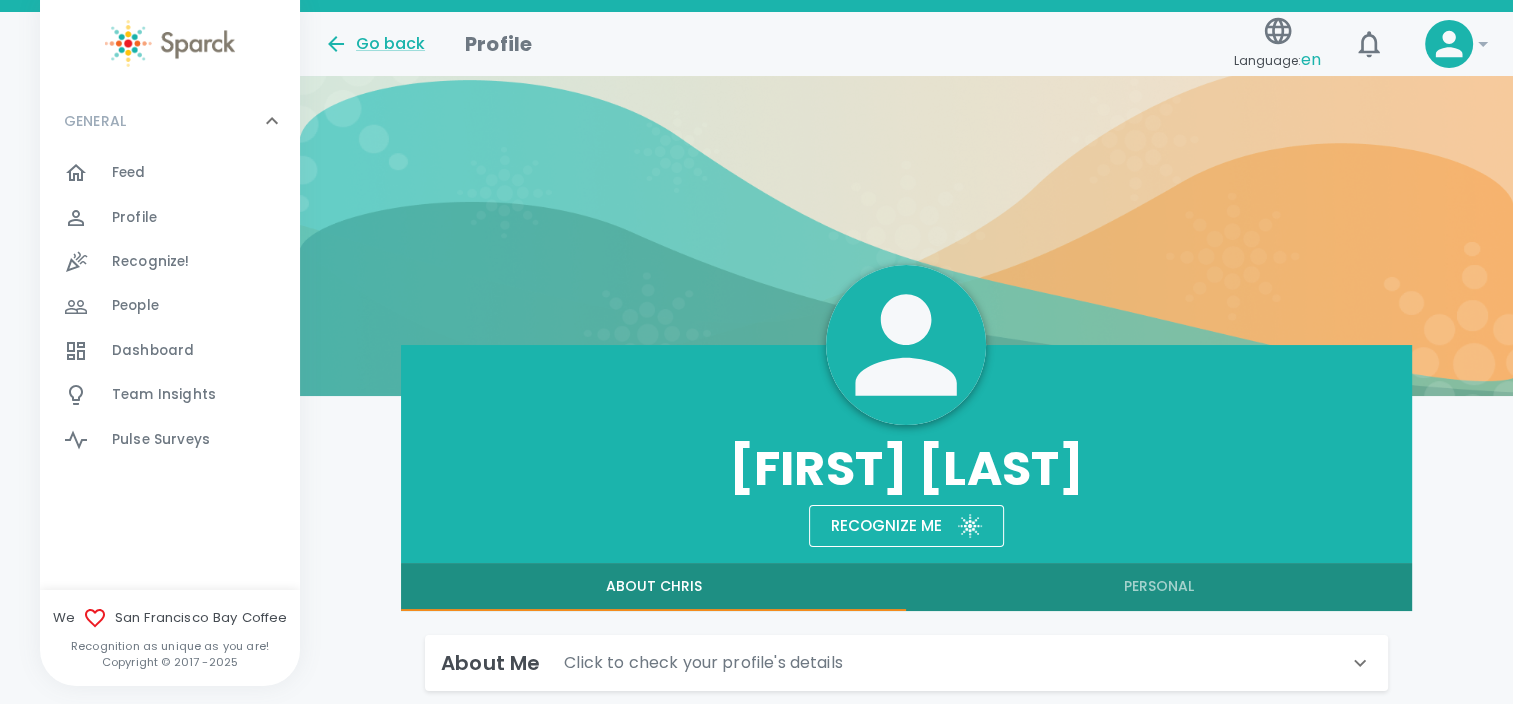 scroll, scrollTop: 616, scrollLeft: 0, axis: vertical 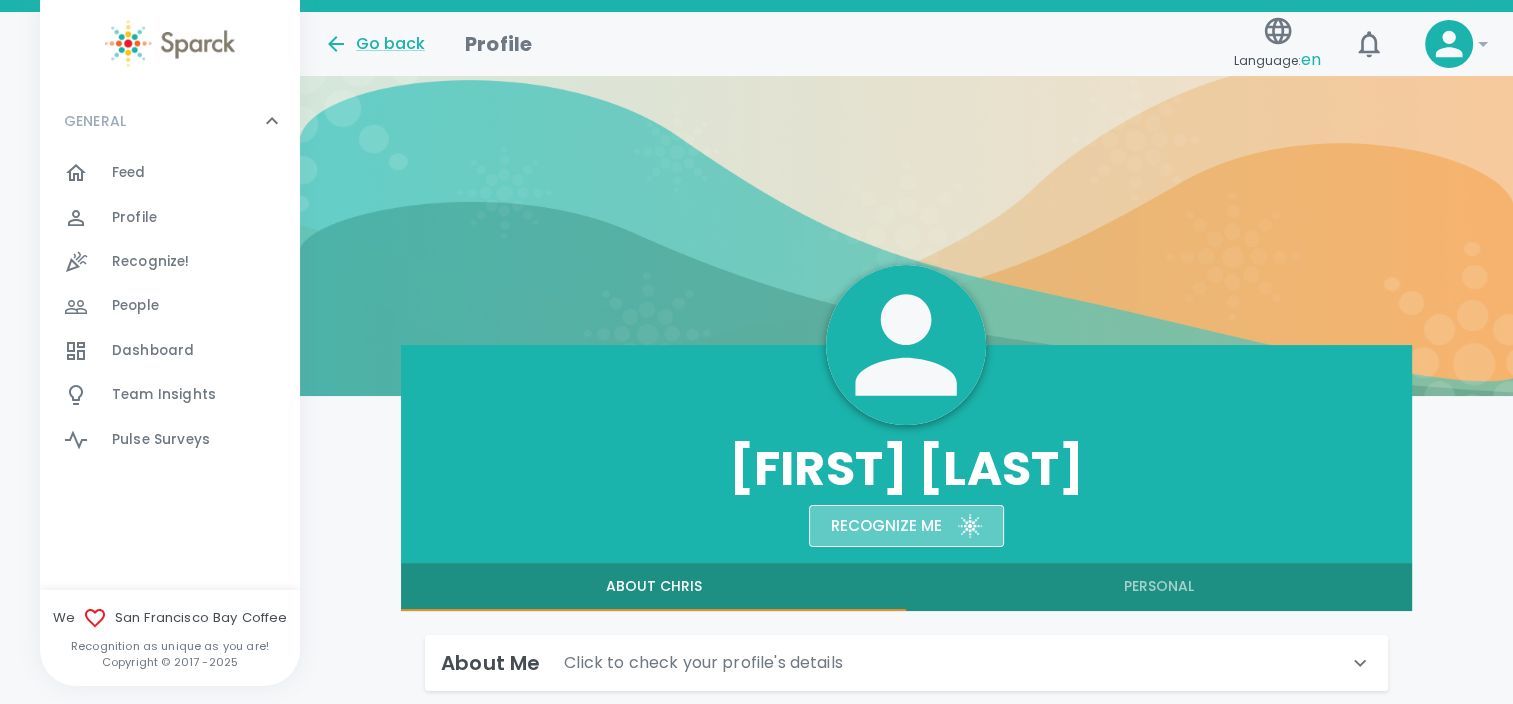 click on "Recognize me" at bounding box center (878, 518) 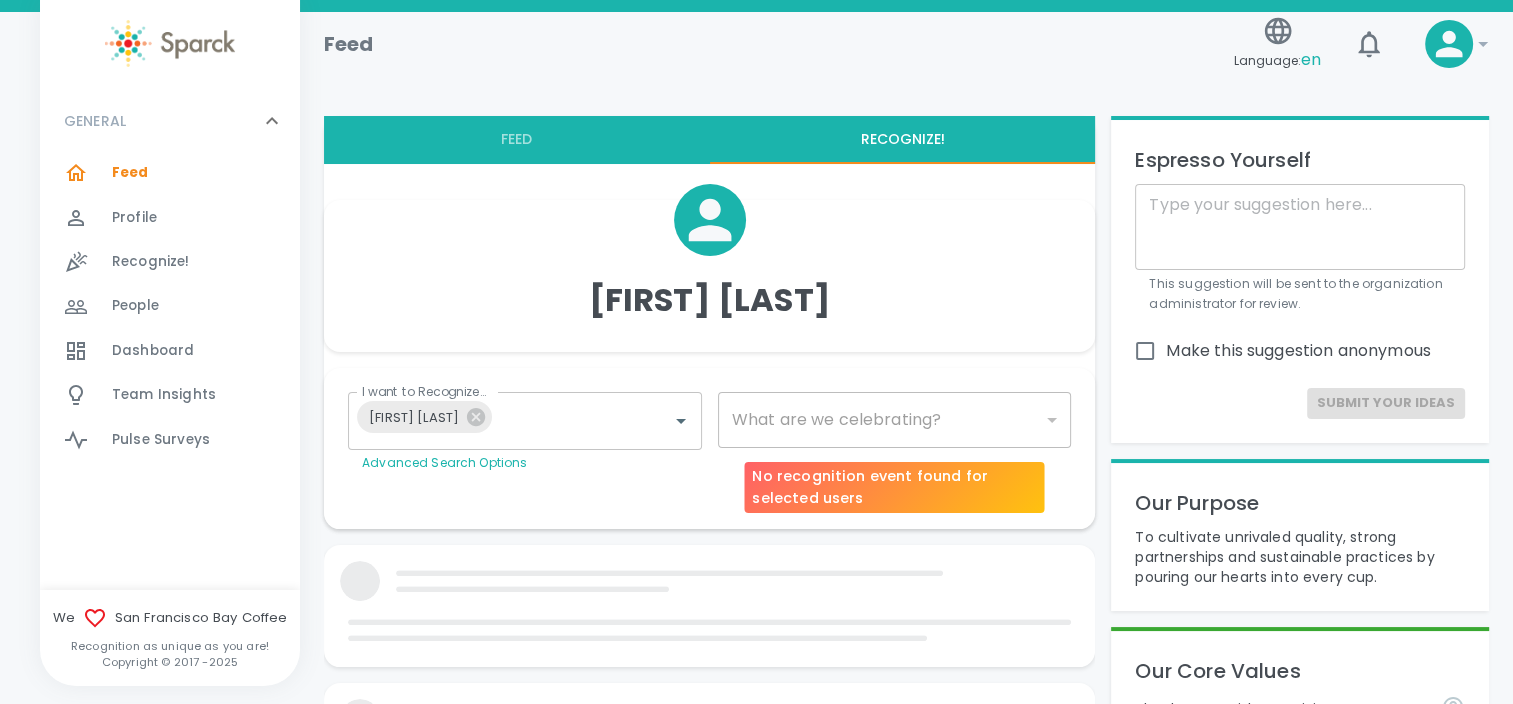 click on "​" at bounding box center (895, 420) 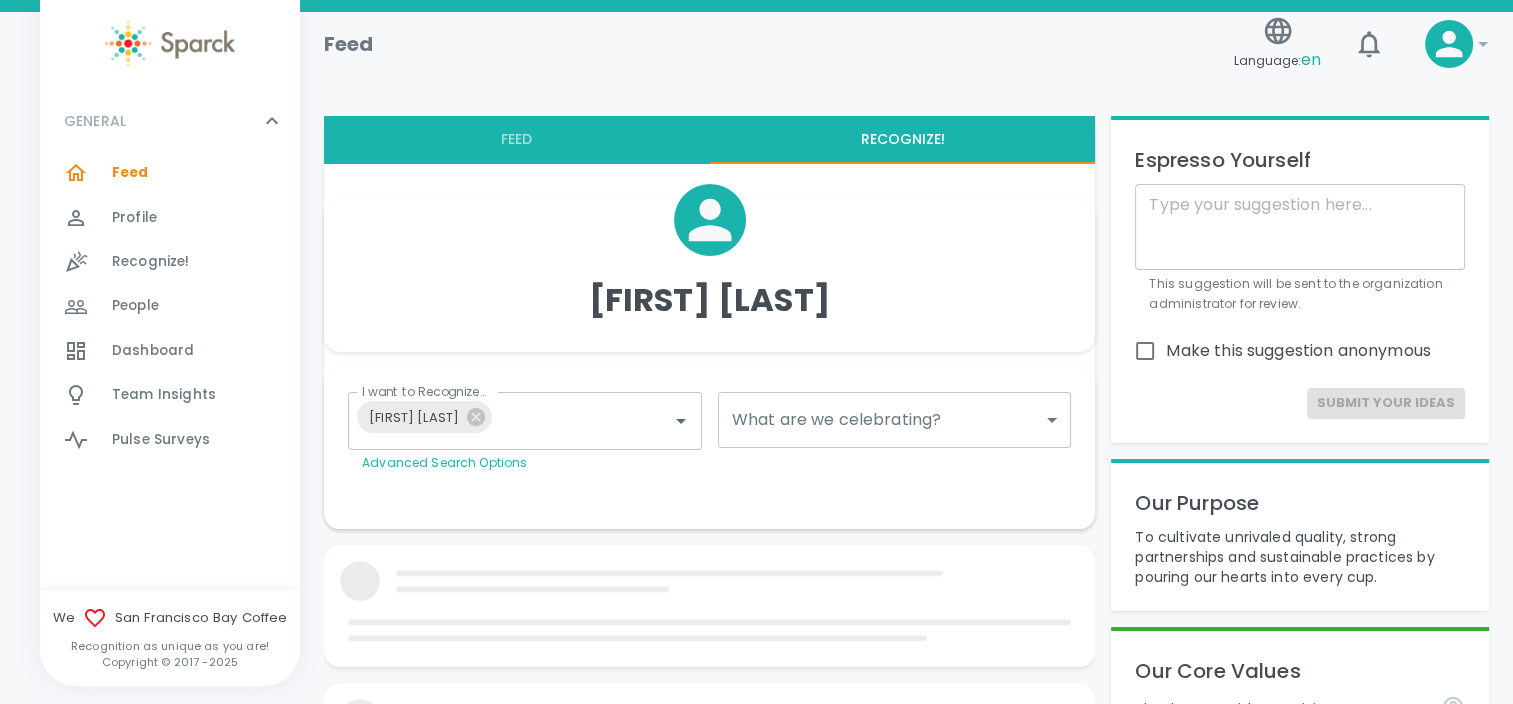 click on "Copyright © 2017 - [YEAR] Feed Recognize! [FIRST] [LAST] I want to Recognize... [FIRST] [LAST] I want to Recognize... Advanced Search Options What are we celebrating? ​ What are we celebrating? Personalize Your Recognition ("Sparck") Add GIF Add Image/Video Add Card Make This Private Send Espresso Yourself x ​ This suggestion will be sent to the organization administrator for review. Make this suggestion anonymous Submit your ideas Our Purpose To cultivate unrivaled quality, strong partnerships and sustainable practices by pouring our hearts into every cup. Our Core Values Blend Focus With Creativity Espresso Yourself Grow Your Knowledge Pour Your Heart Into It Produce Results The Right Way Our Recognition Areas Above & Beyond Above & Beyond (10pts) Above & Beyond (15pts) Above & Beyond (20pts) Birthday English" at bounding box center [756, 1499] 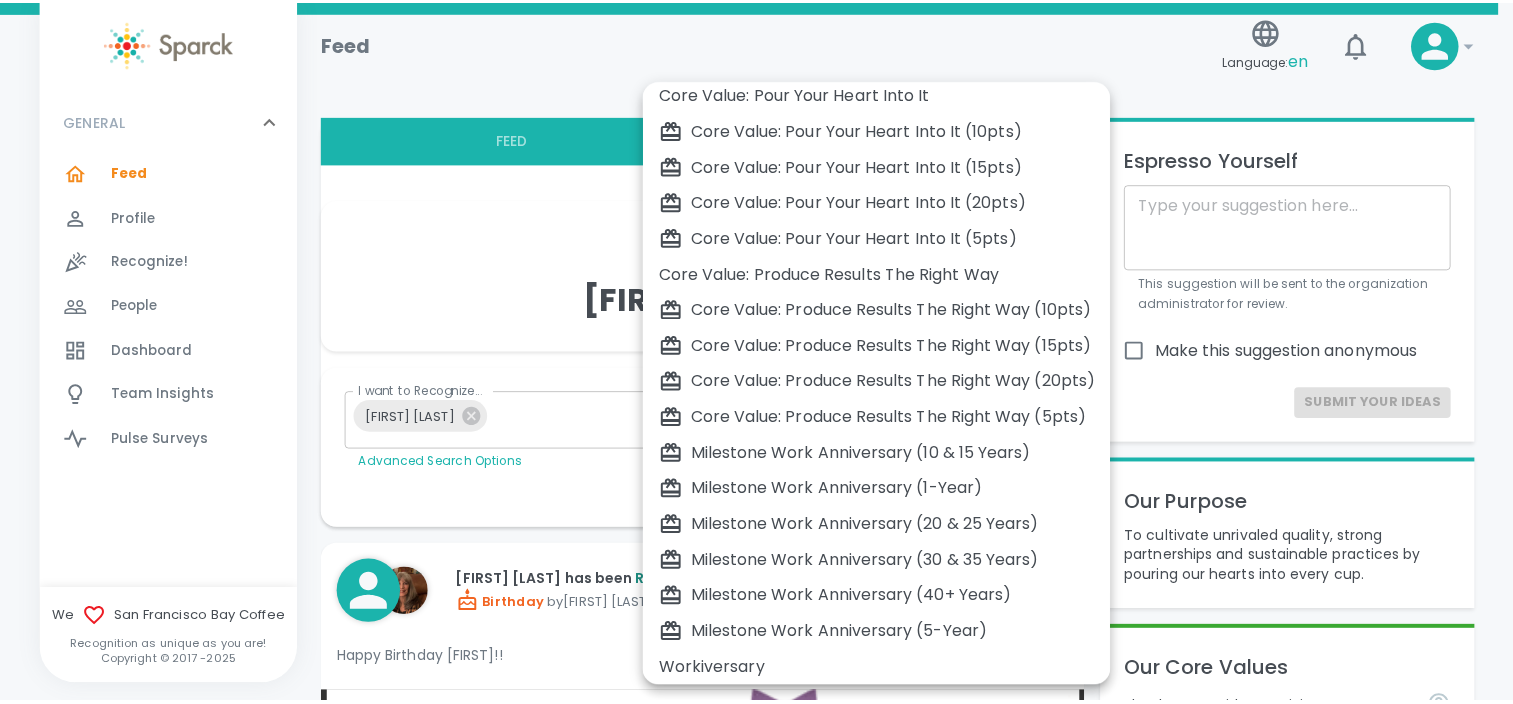 scroll, scrollTop: 776, scrollLeft: 0, axis: vertical 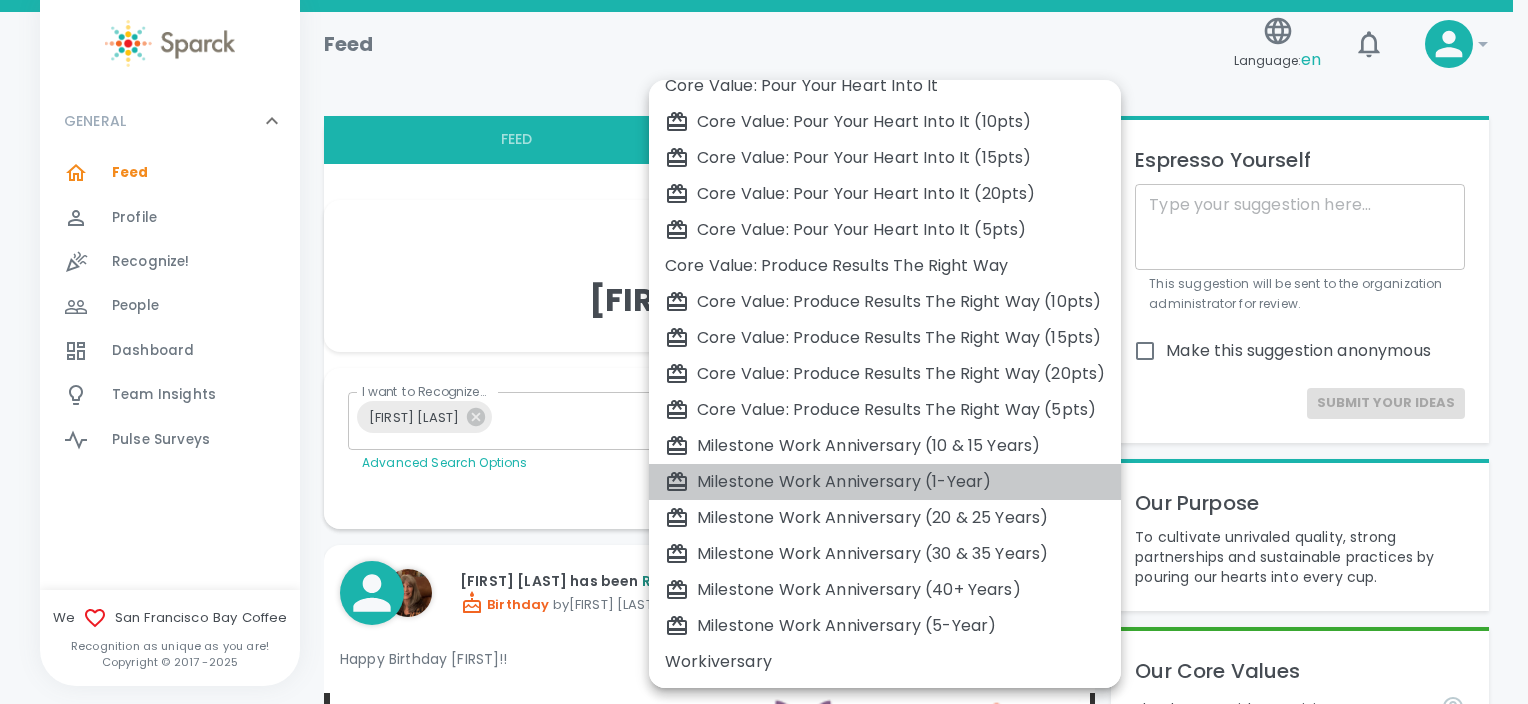 click on "Milestone Work Anniversary (1-Year)" at bounding box center [885, 482] 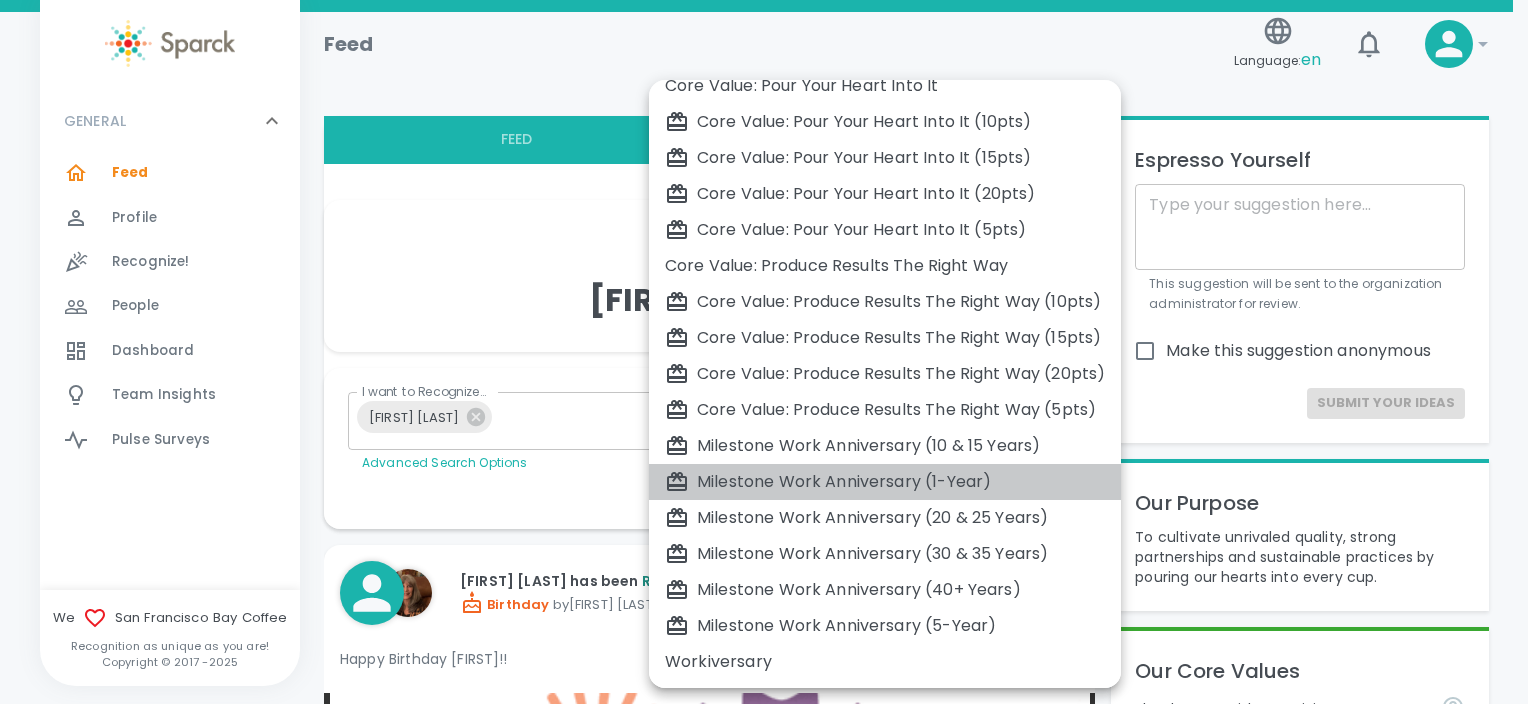 type on "2104" 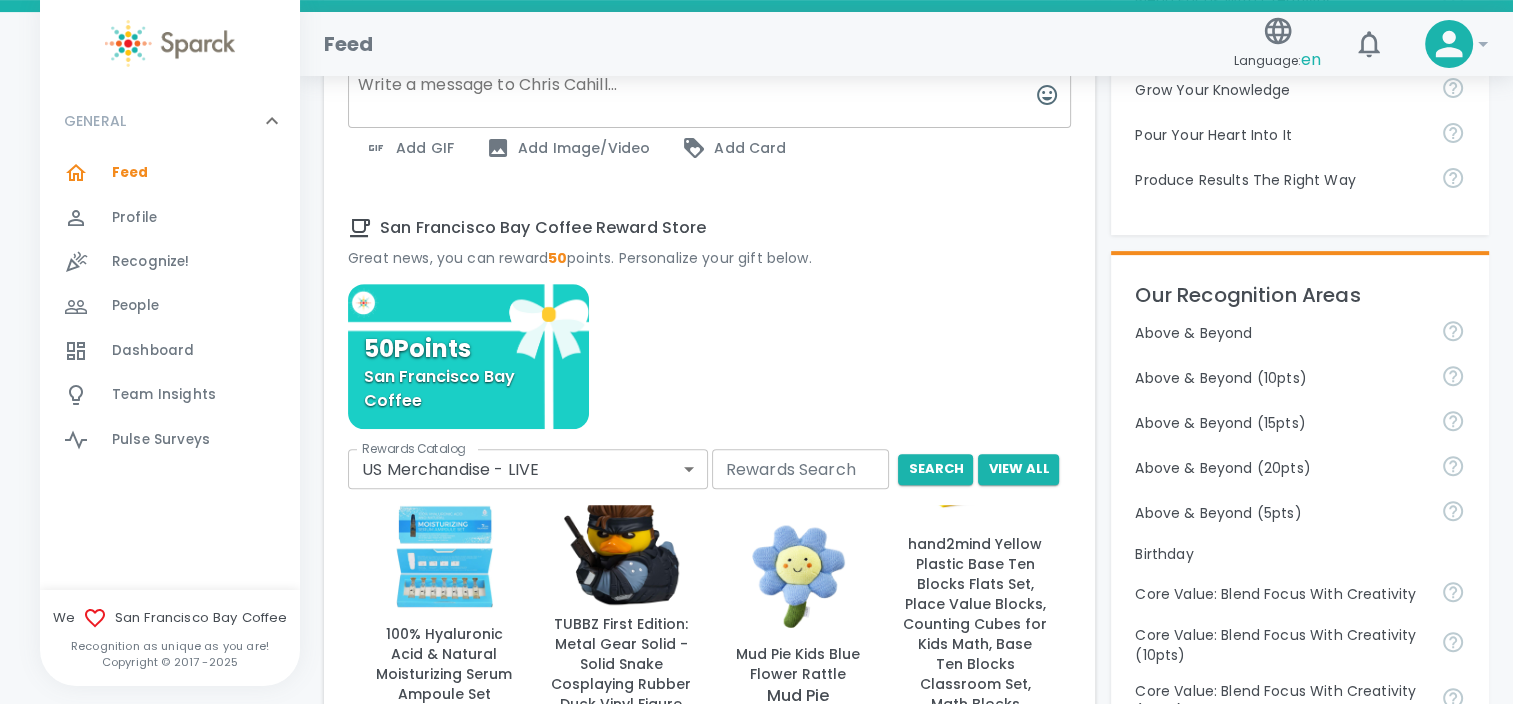 scroll, scrollTop: 680, scrollLeft: 0, axis: vertical 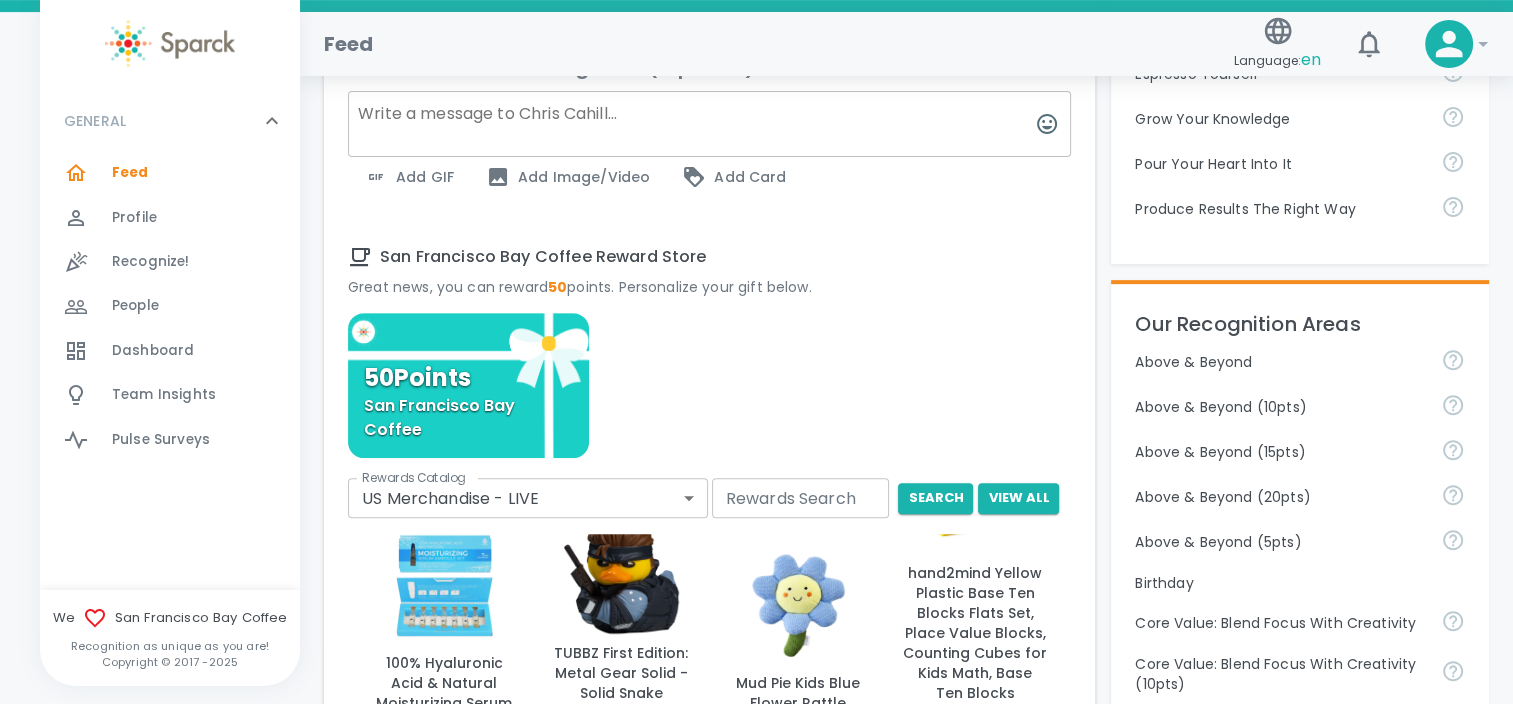 click on "Feed" at bounding box center (767, 36) 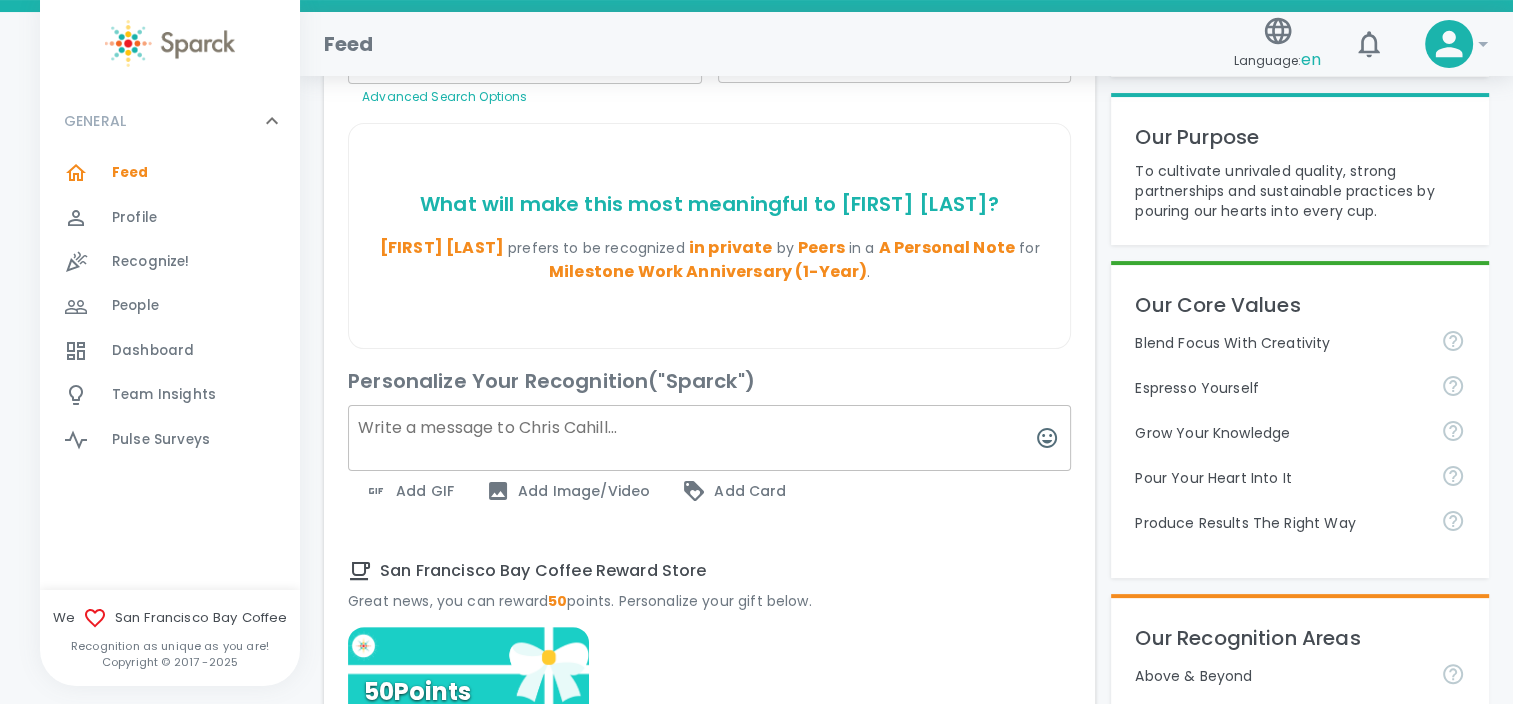 scroll, scrollTop: 360, scrollLeft: 0, axis: vertical 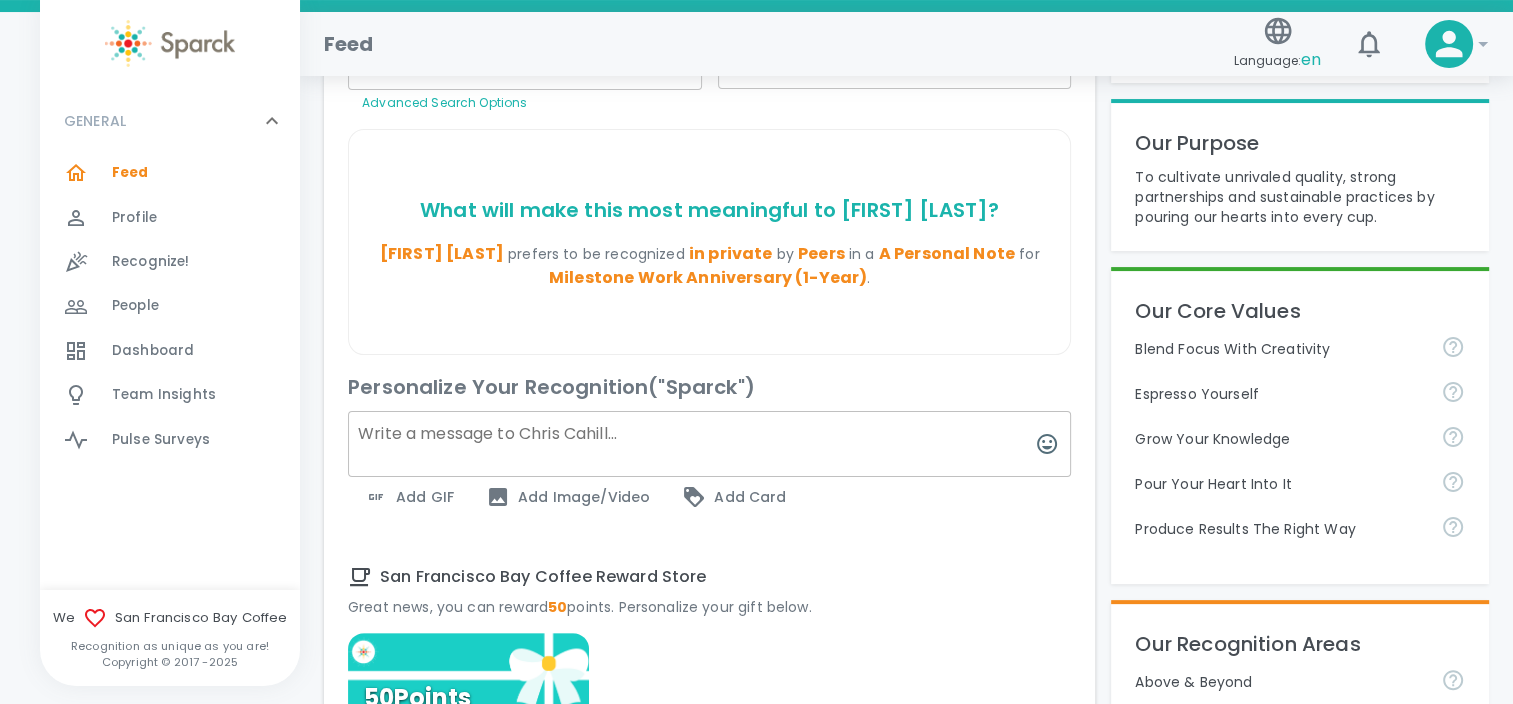 click at bounding box center [709, 444] 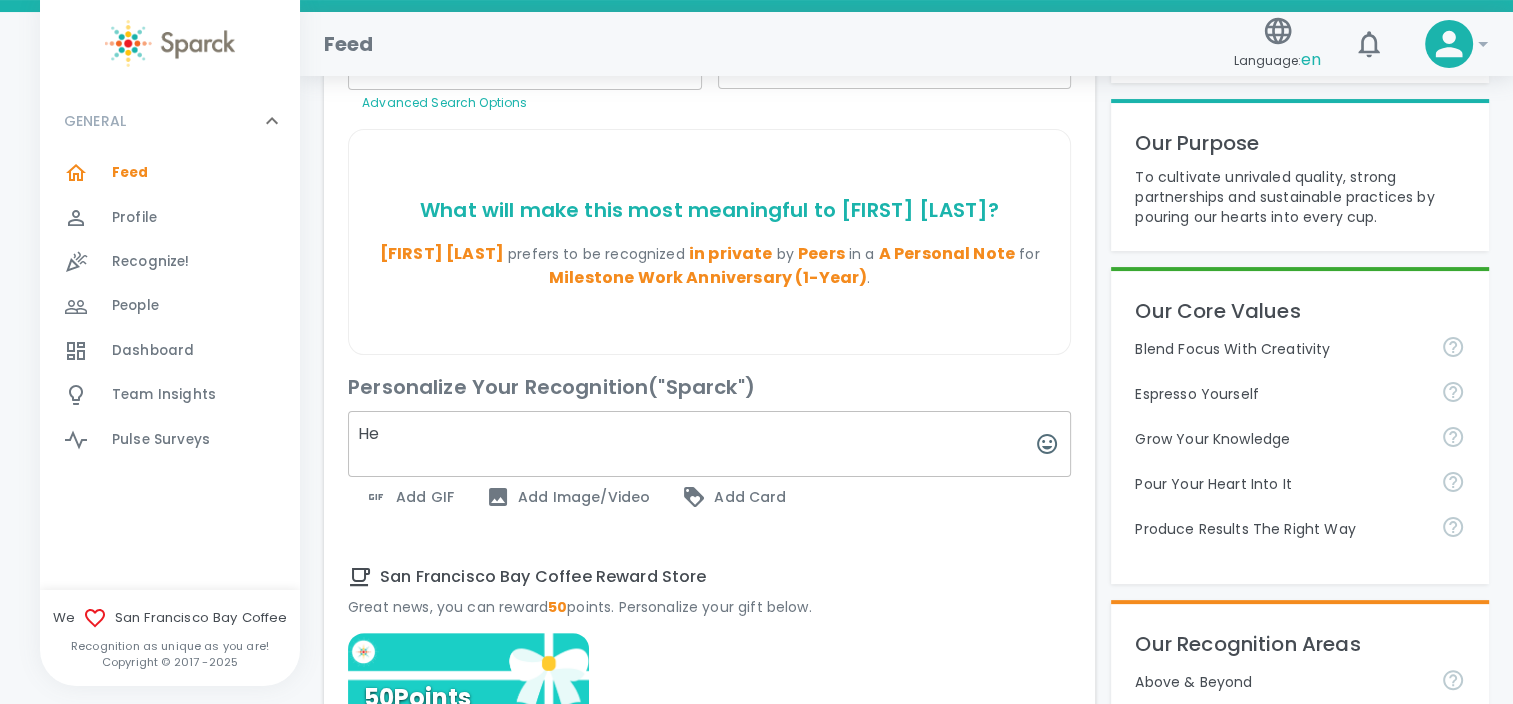 type on "H" 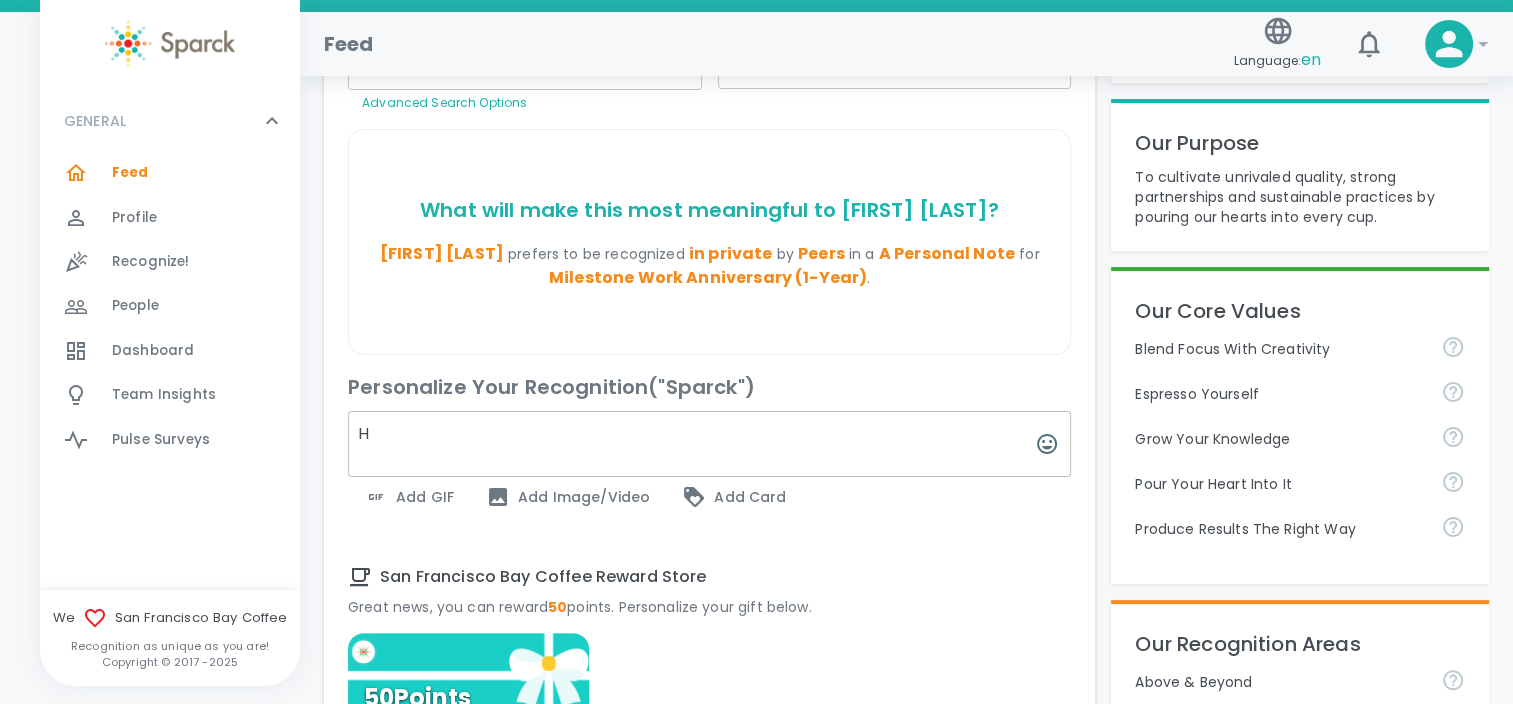 type 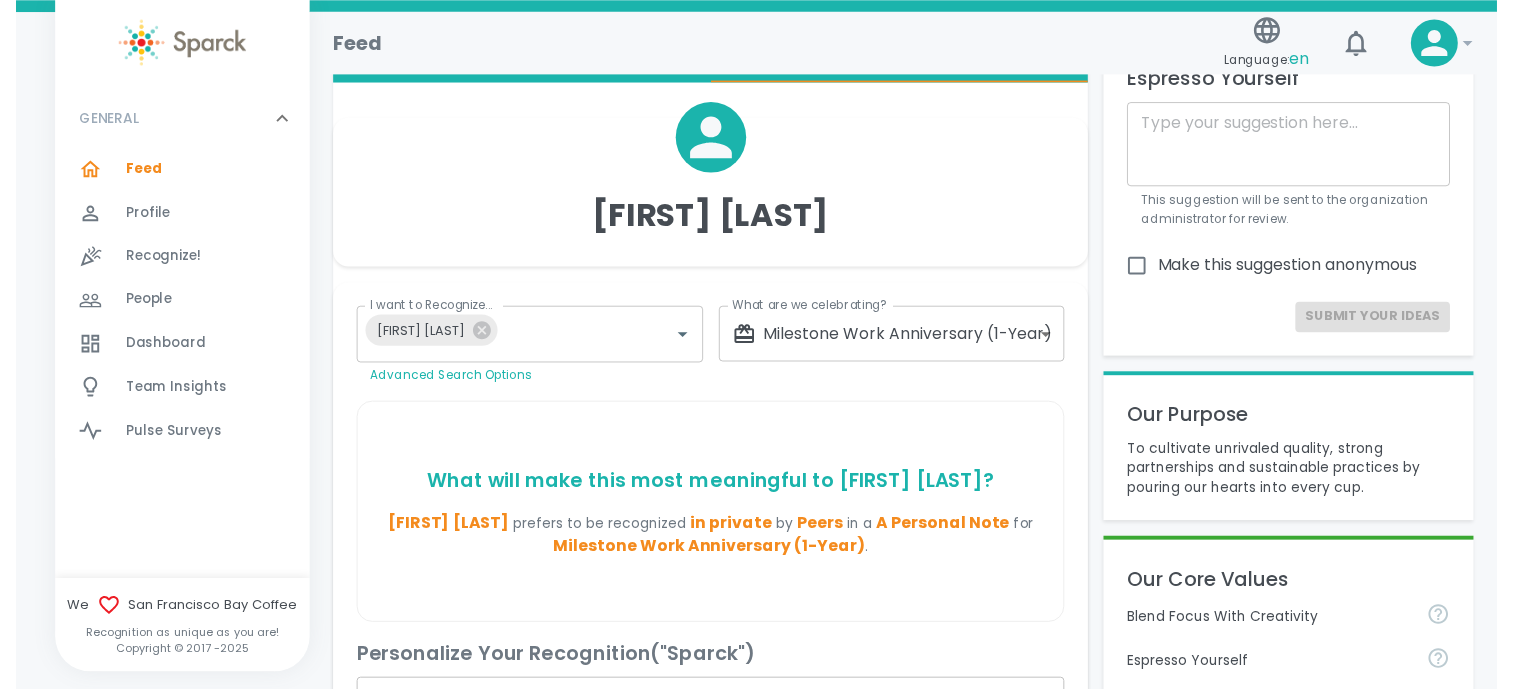 scroll, scrollTop: 0, scrollLeft: 0, axis: both 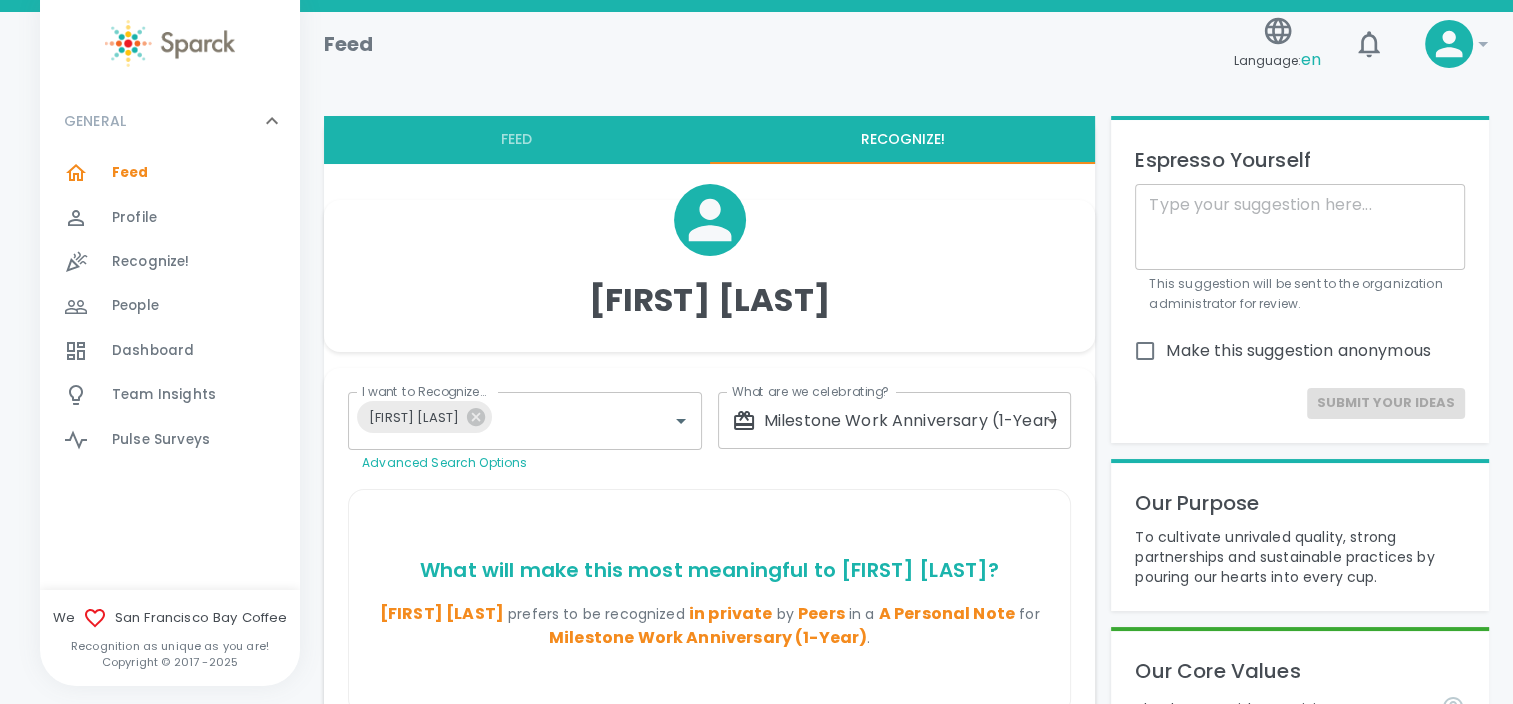 click at bounding box center [170, 43] 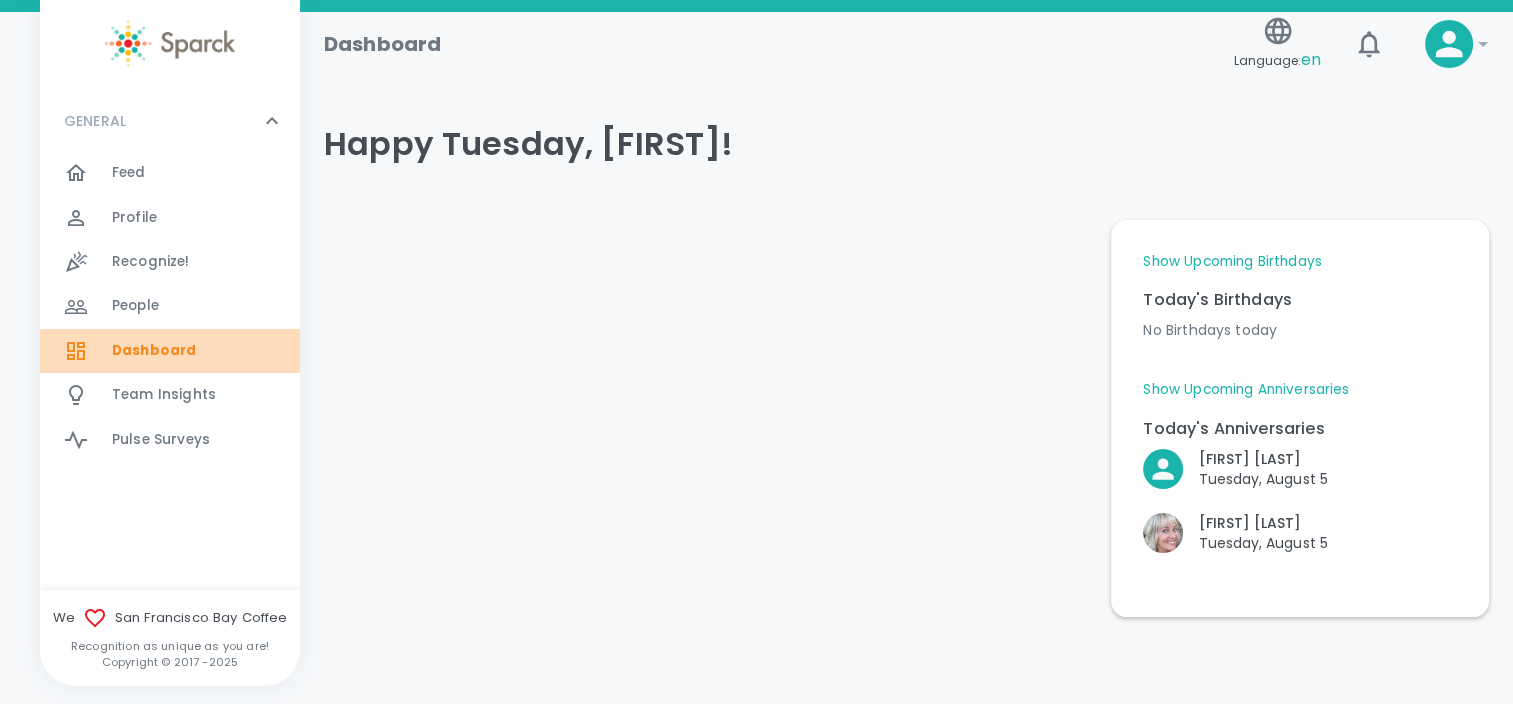 click on "Dashboard" at bounding box center (154, 351) 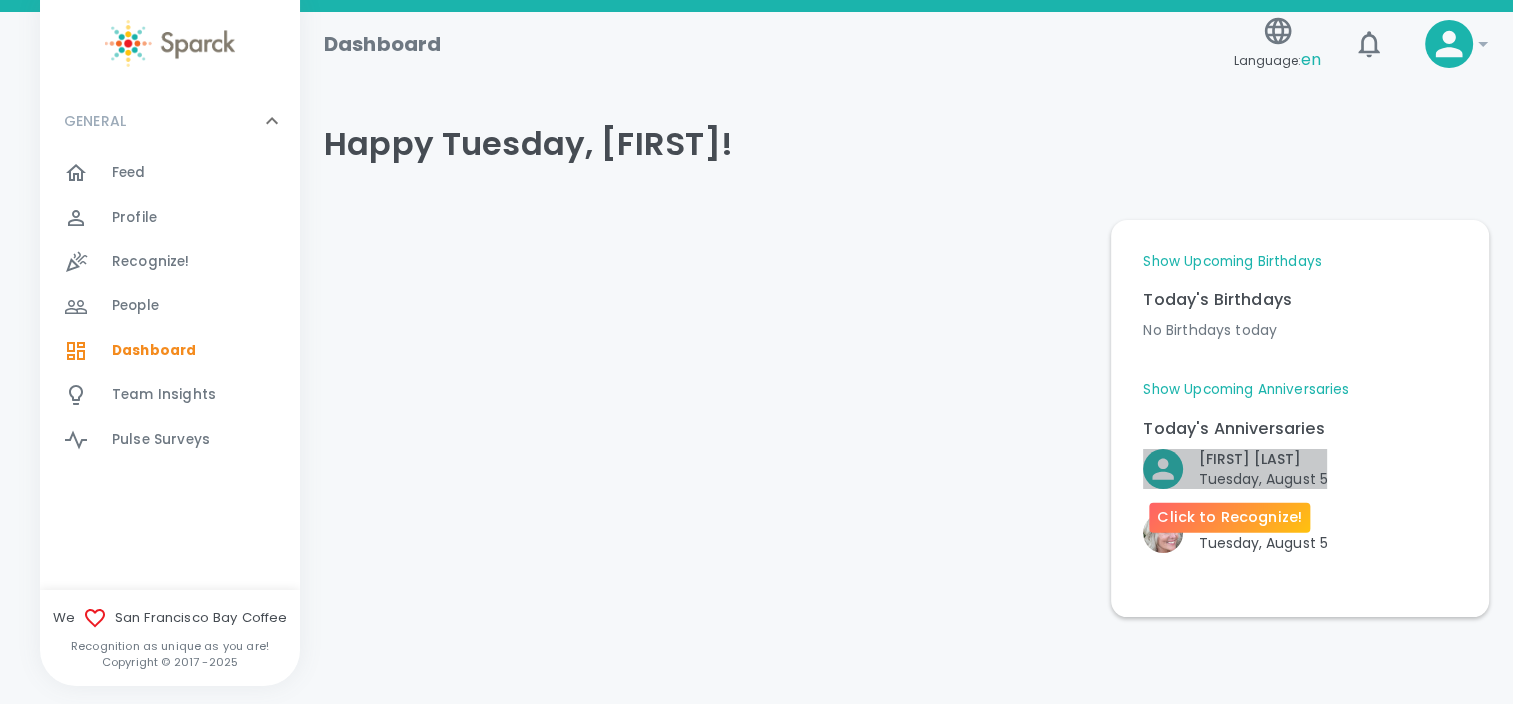 click on "[FIRST]   [LAST]" at bounding box center (1263, 459) 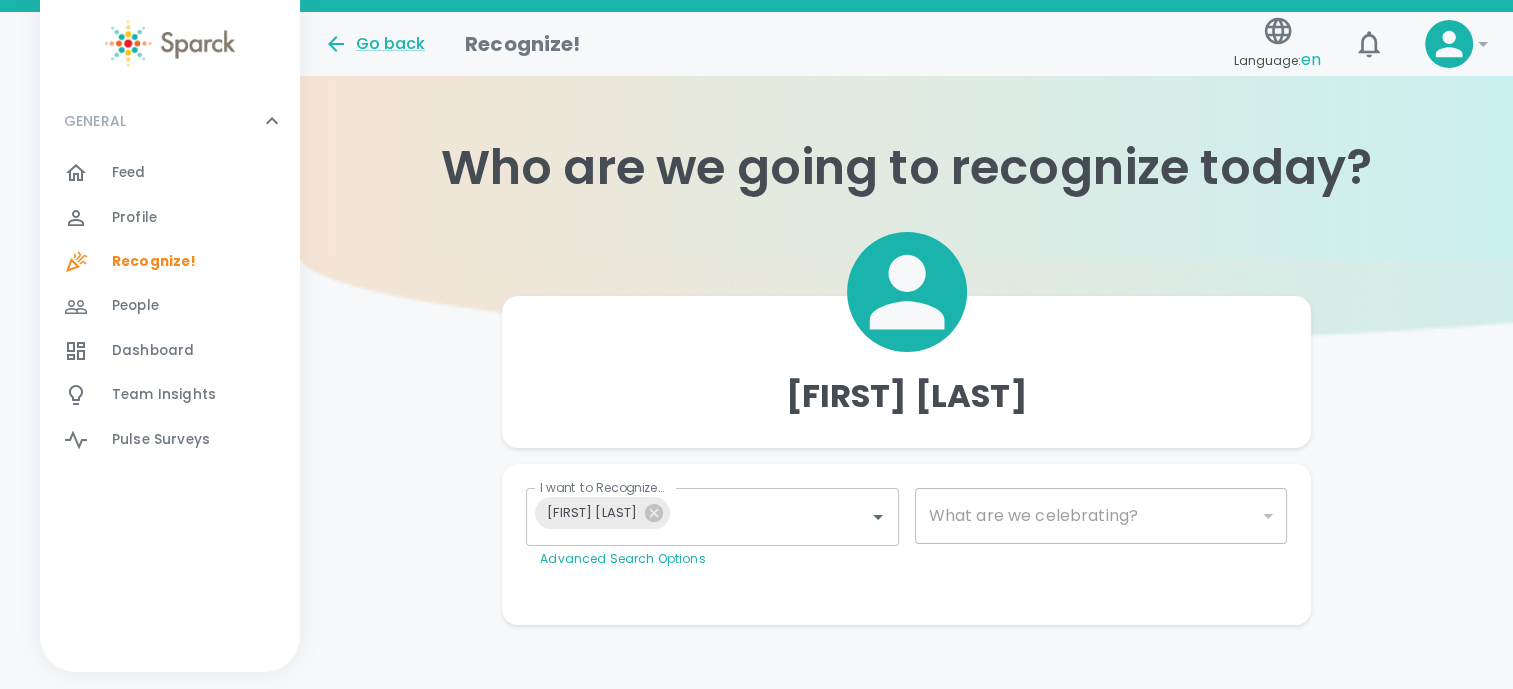 scroll, scrollTop: 16, scrollLeft: 0, axis: vertical 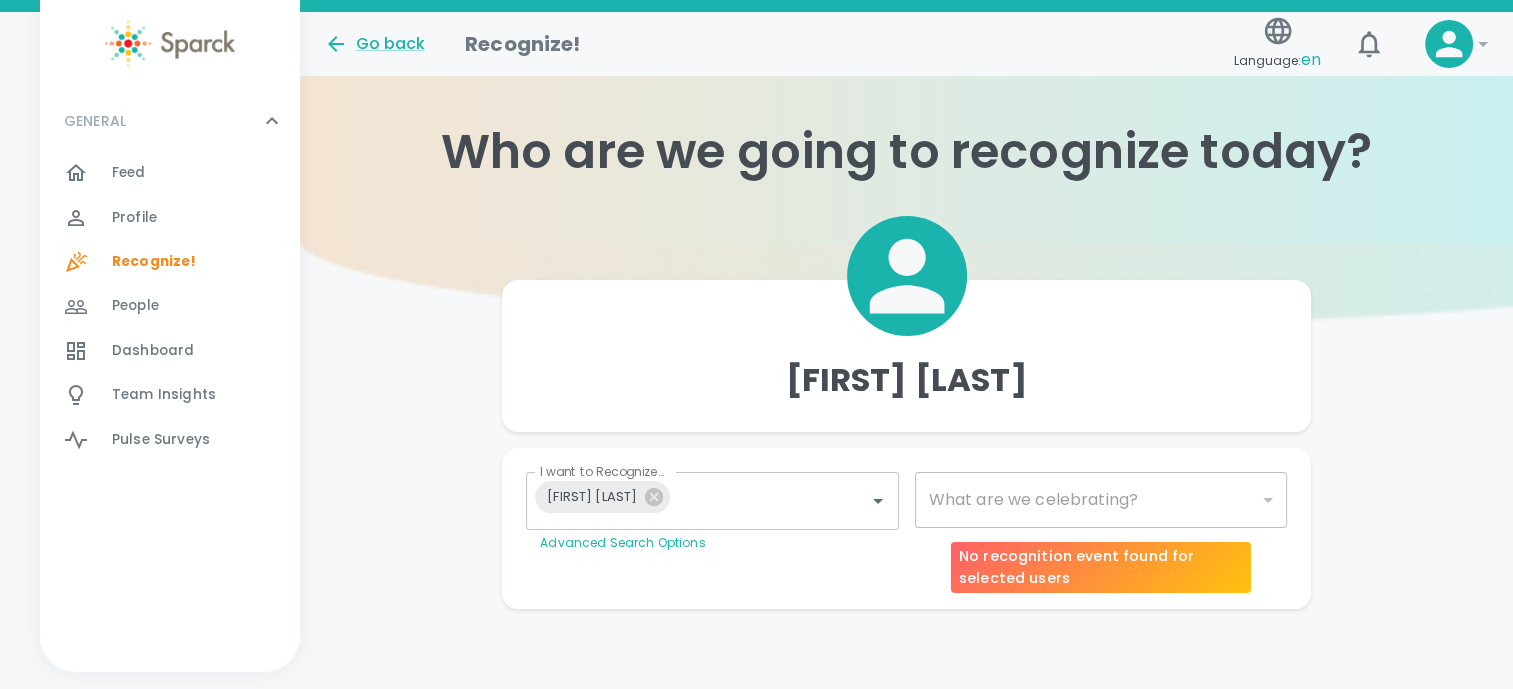 click on "​" at bounding box center (1101, 500) 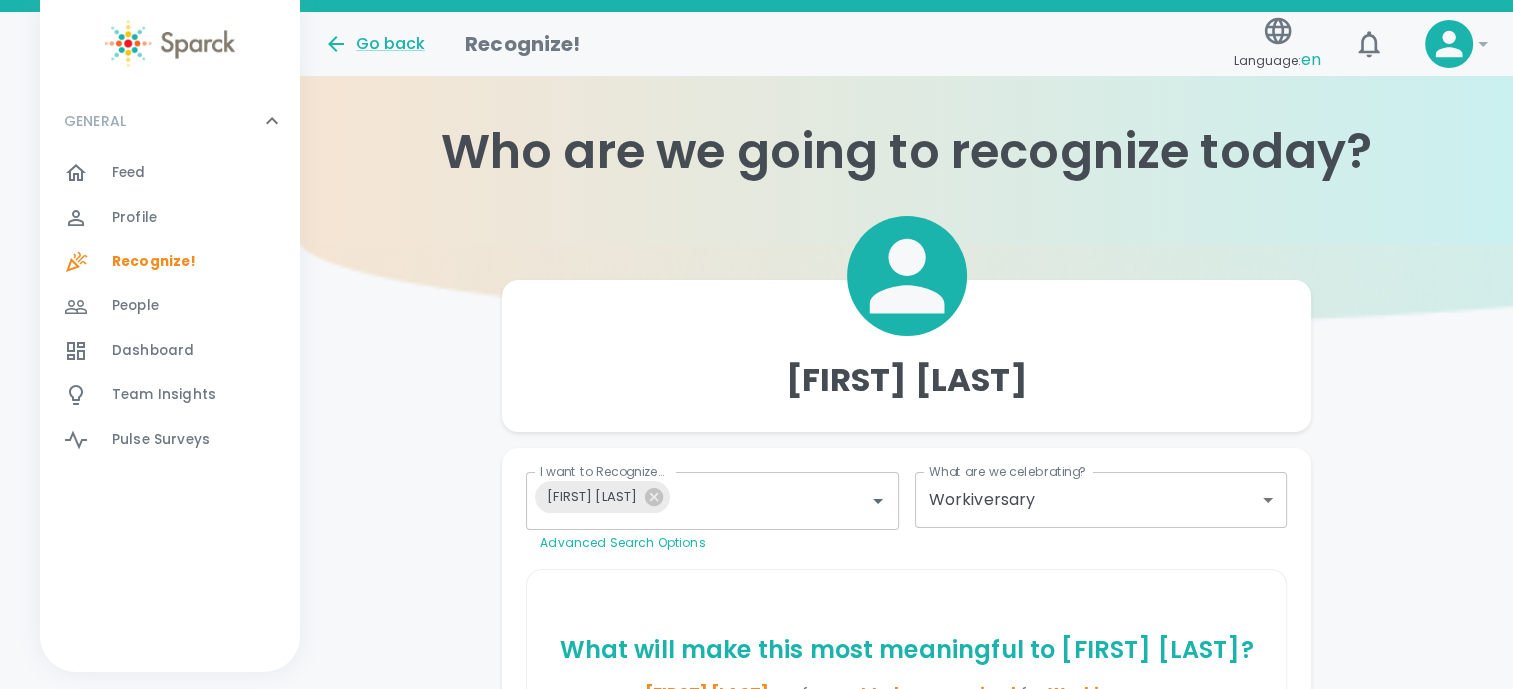 click on "[FIRST] [LAST] I want to Recognize... [FIRST] [LAST] I want to Recognize... Advanced Search Options What are we celebrating? Workiversary 2073 What are we celebrating? What will make this most meaningful to [FIRST] [LAST] ? [FIRST] [LAST] prefers not to be recognized for Workiversary . Personalize Your Recognition ("Sparck") Need Some Ideas? Add GIF Add Image/Video Add Card Make This Private Preview Send" at bounding box center (906, 670) 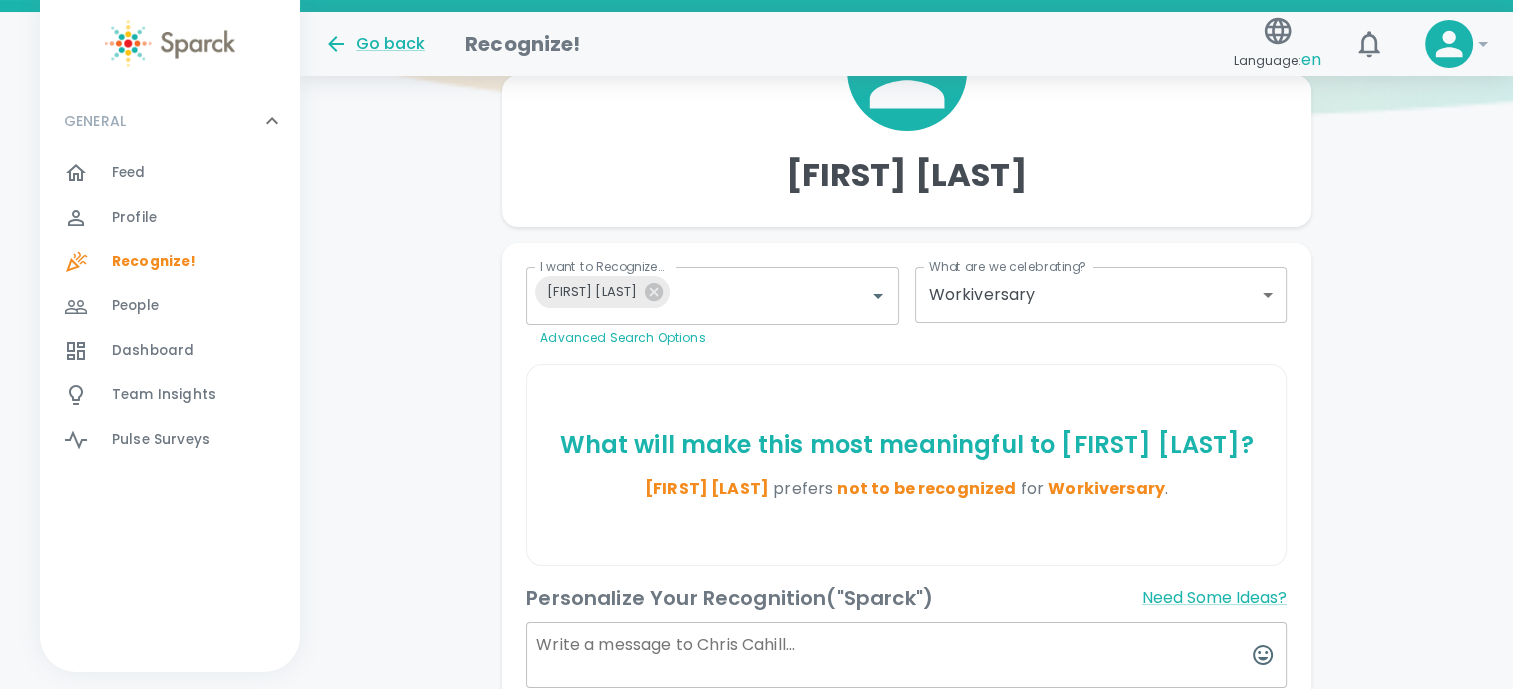scroll, scrollTop: 456, scrollLeft: 0, axis: vertical 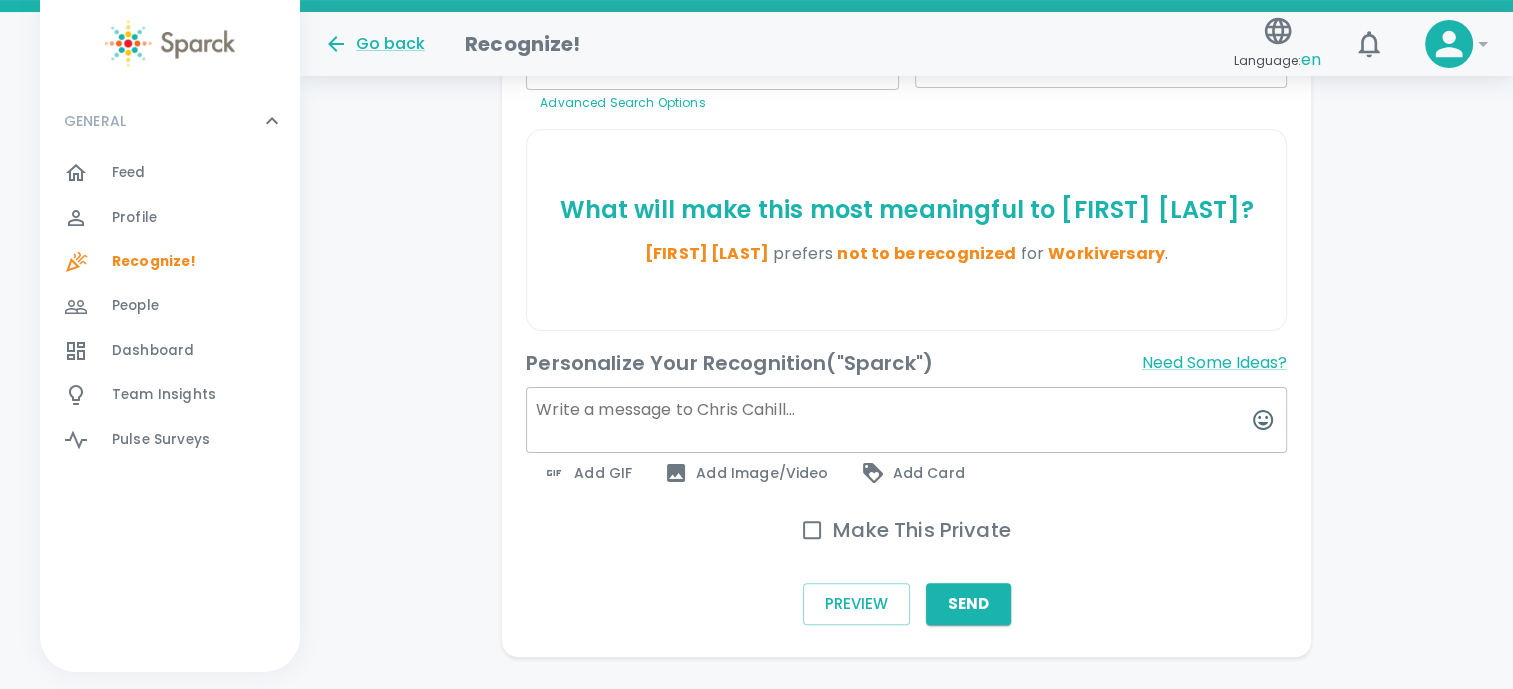 click at bounding box center (906, 420) 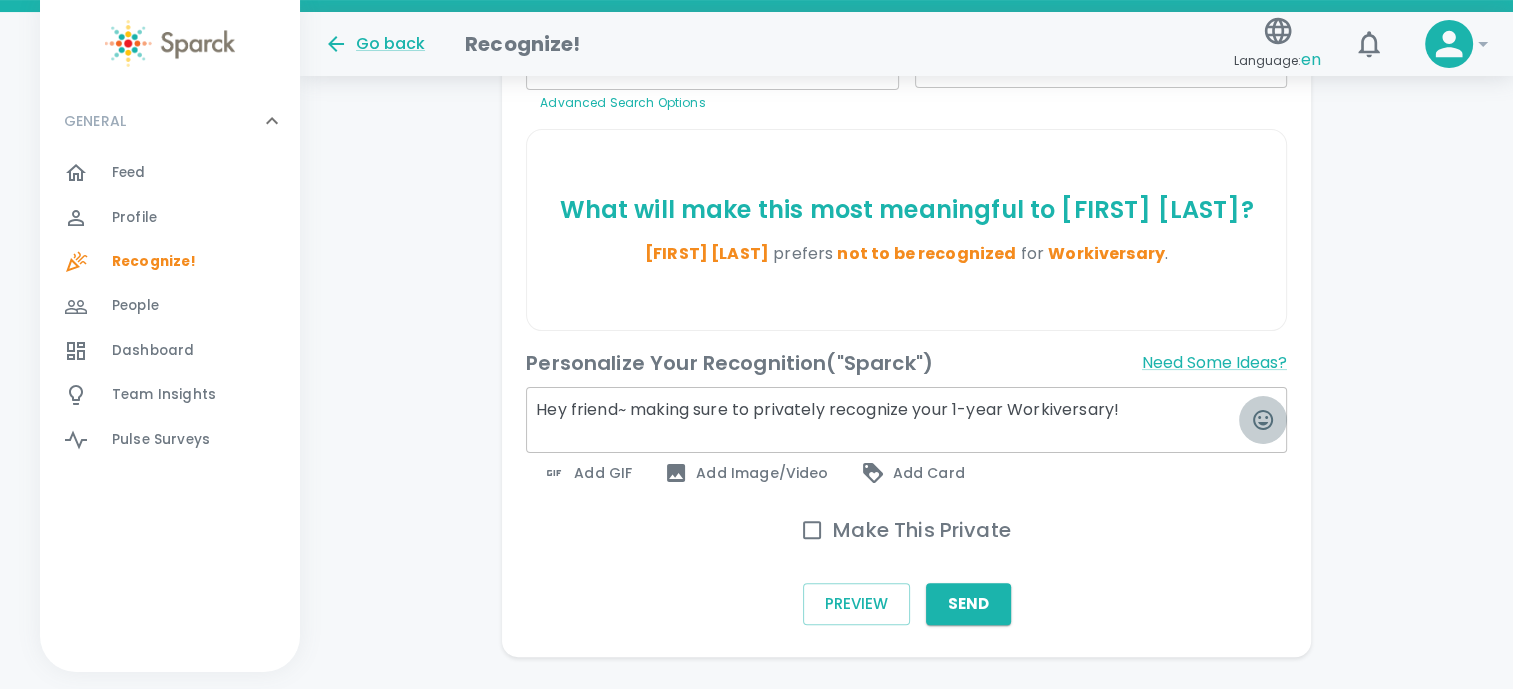click 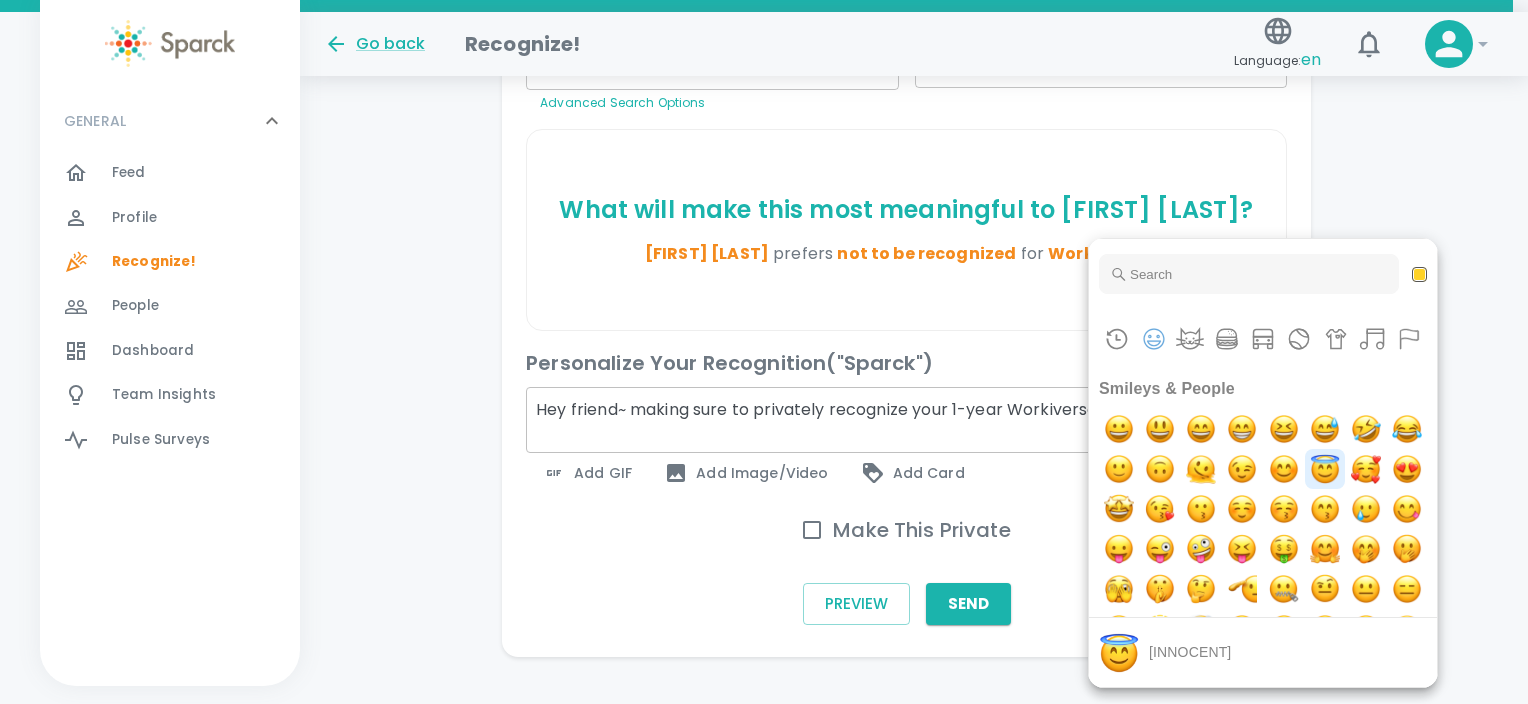 click at bounding box center [1325, 469] 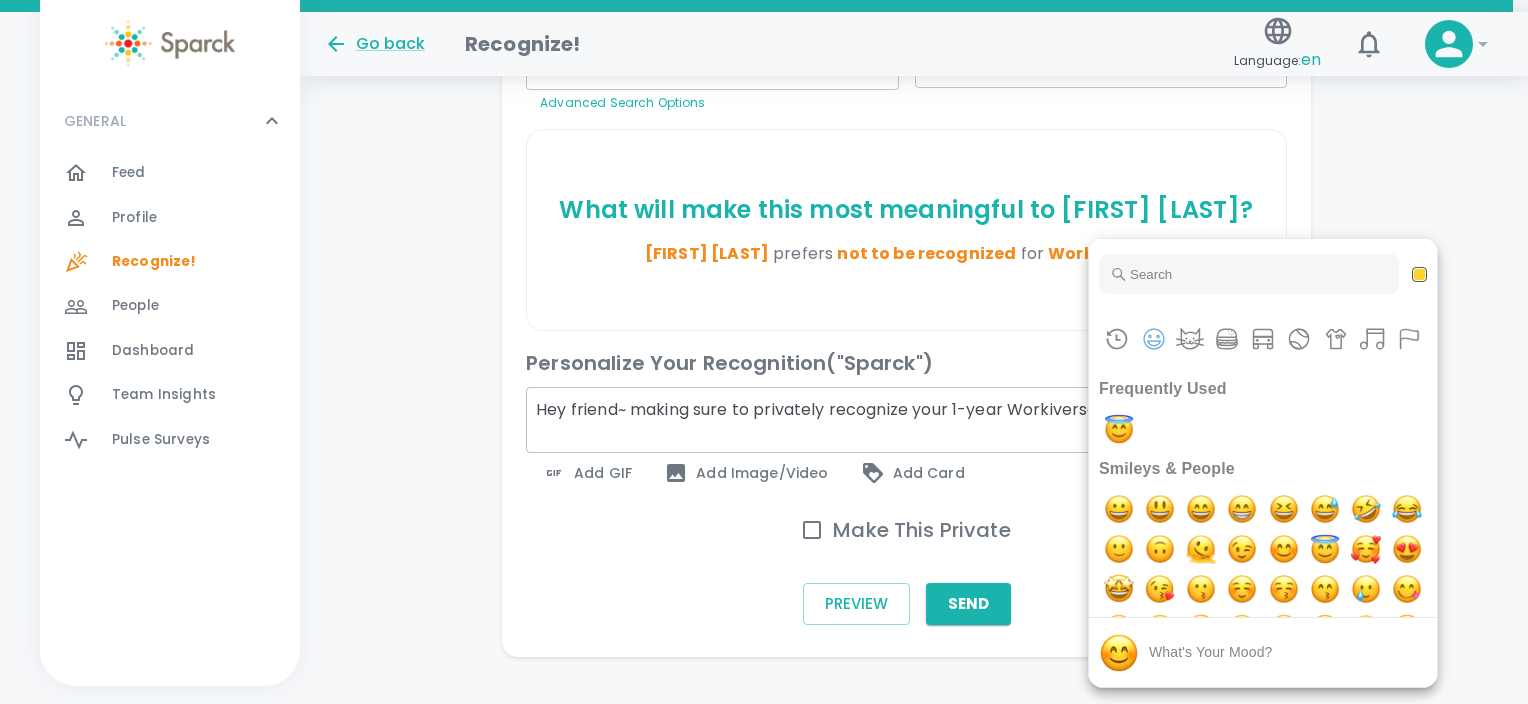 click at bounding box center (764, 352) 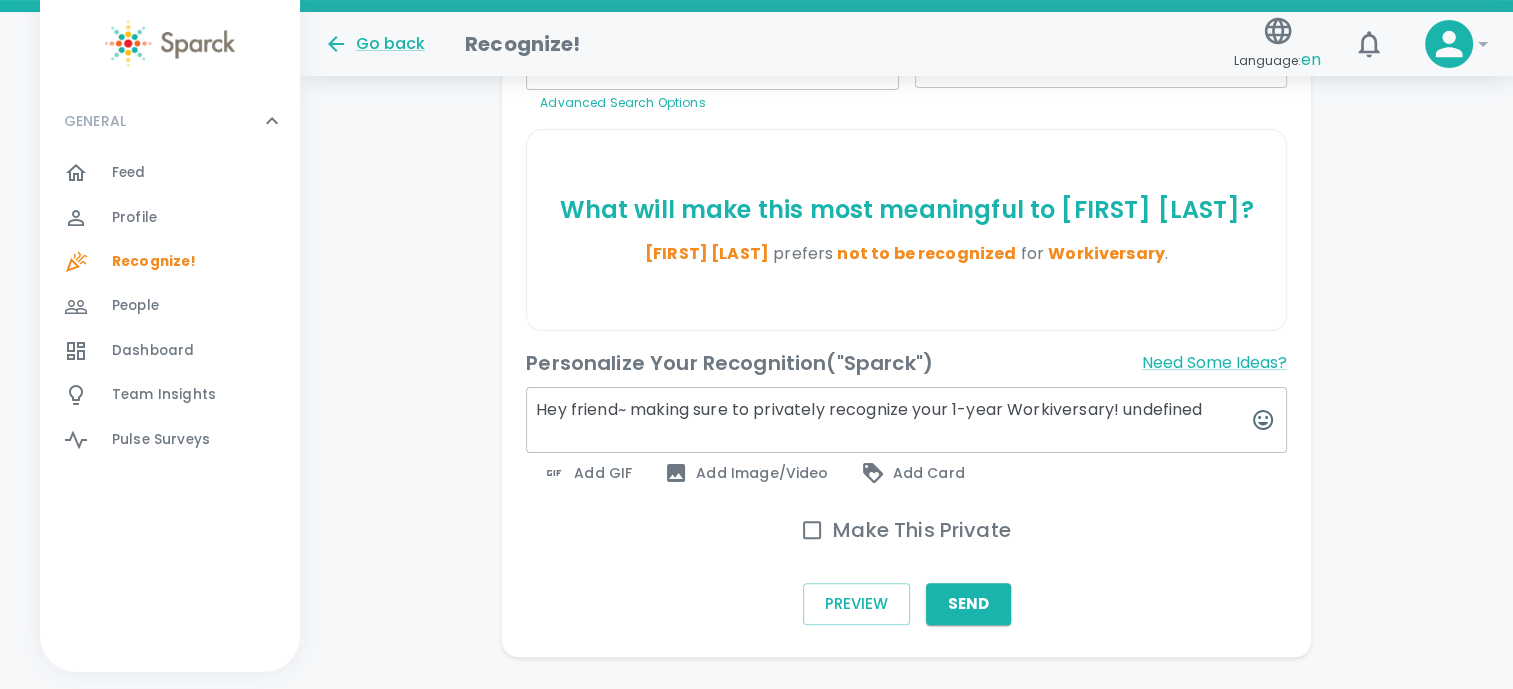 click on "Hey friend~ making sure to privately recognize your 1-year Workiversary! undefined" at bounding box center (906, 420) 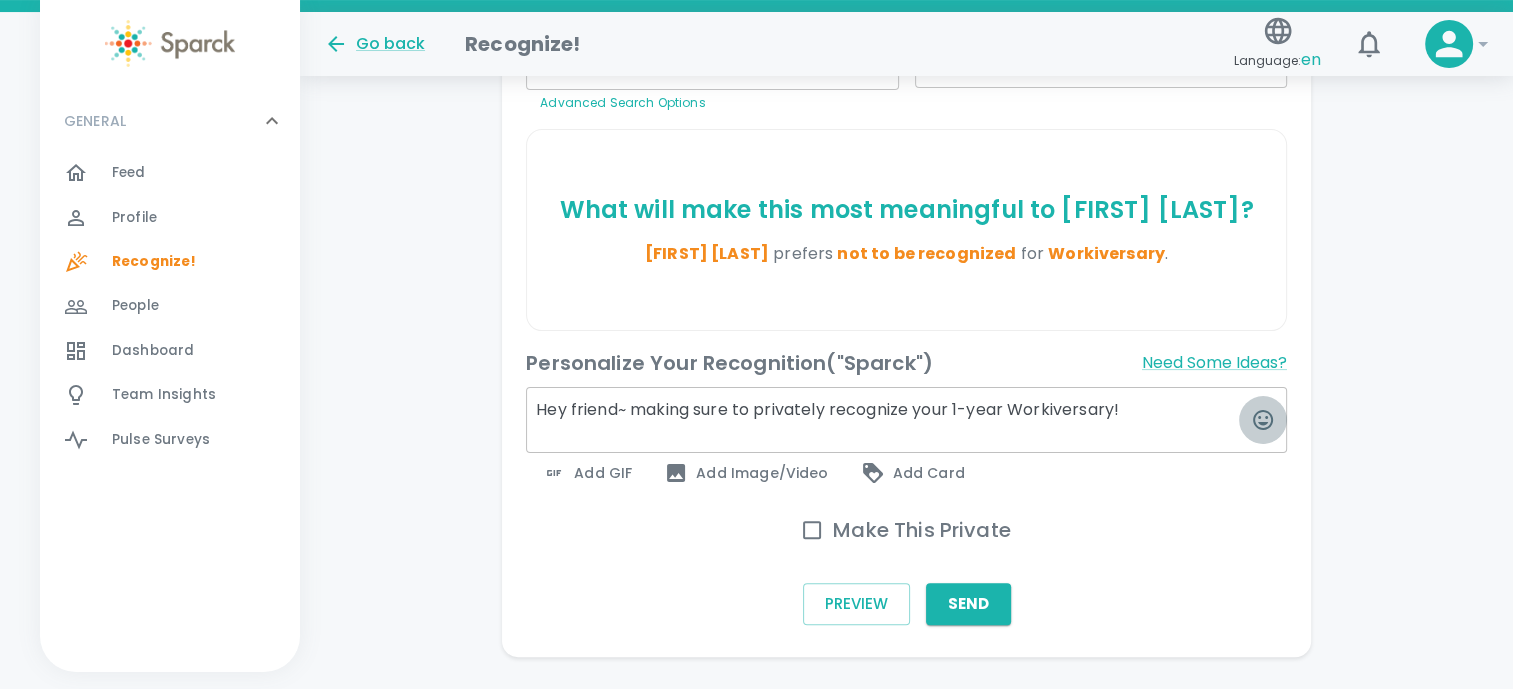 click 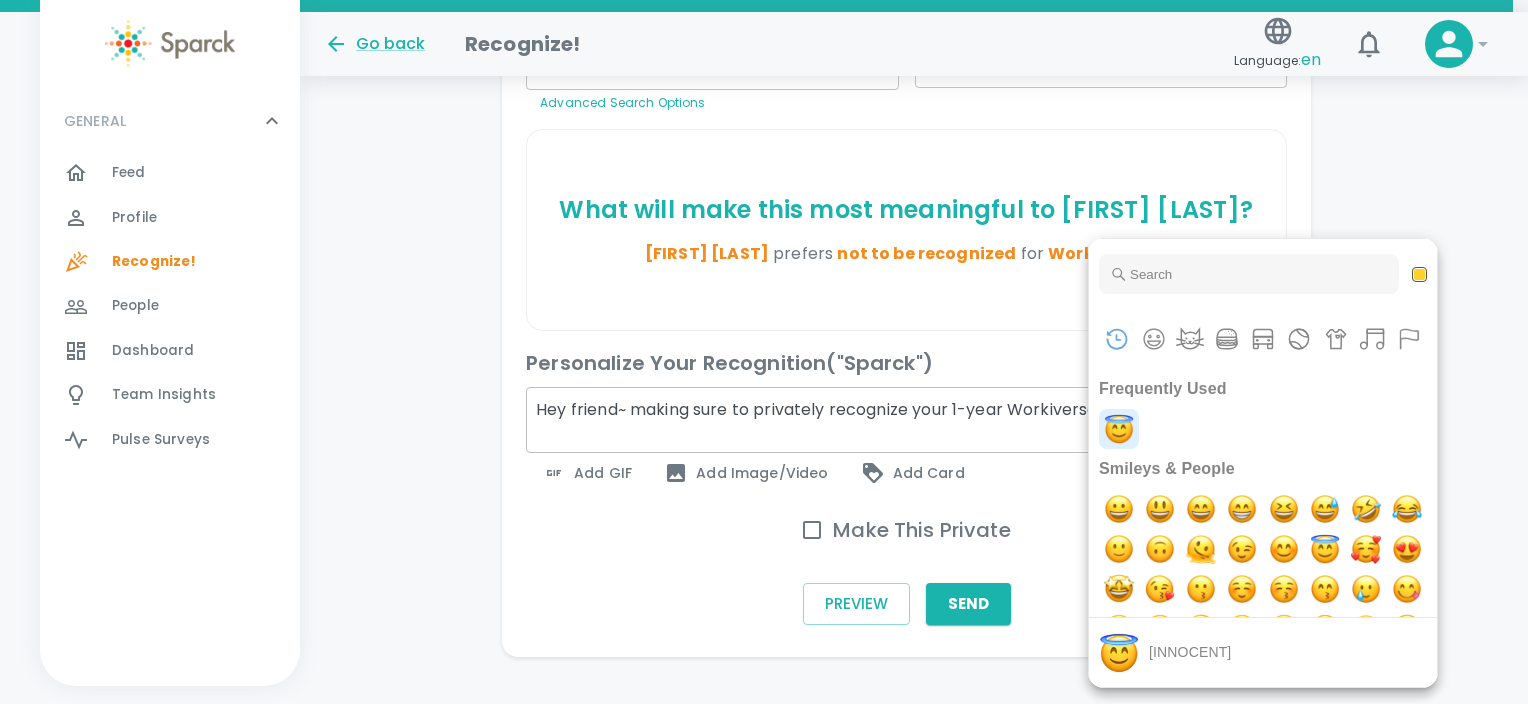 click at bounding box center [1119, 429] 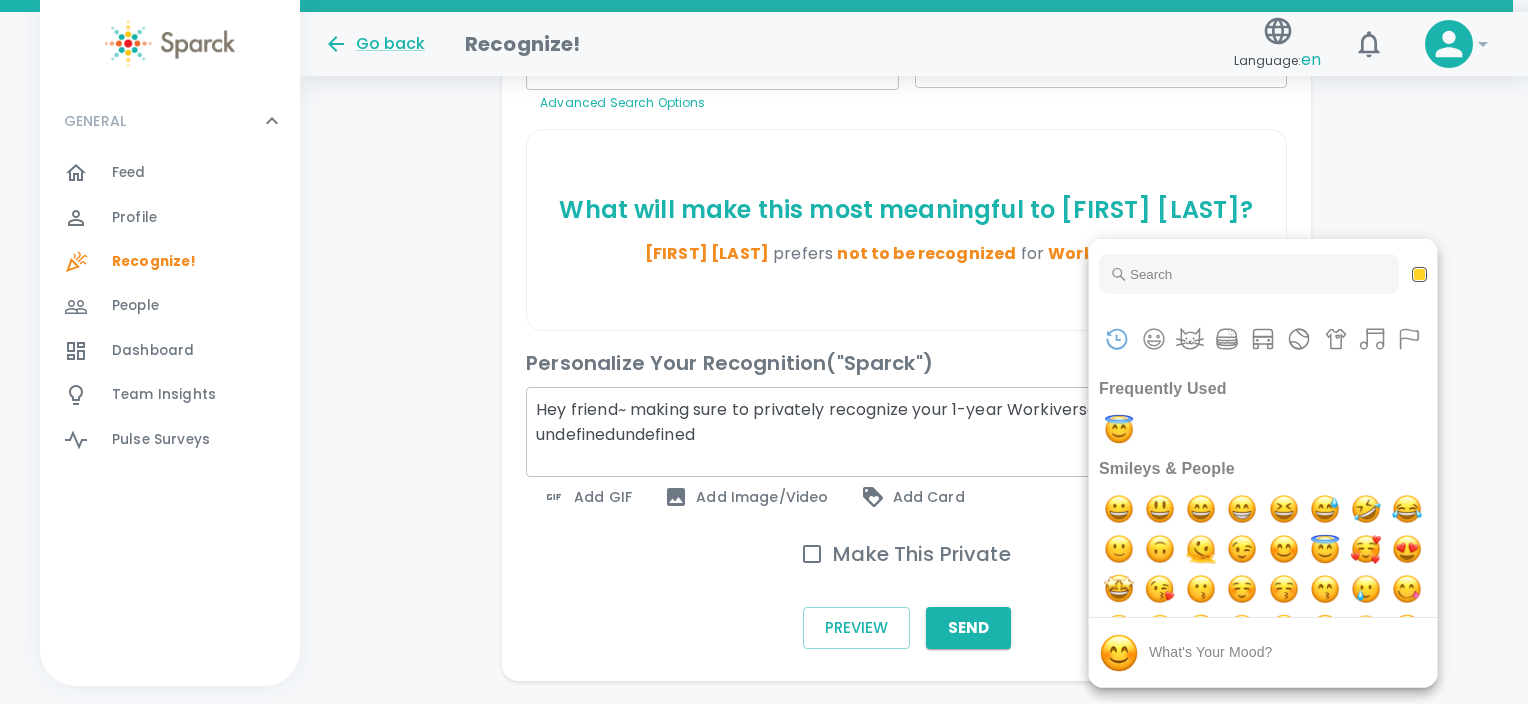 click at bounding box center [764, 352] 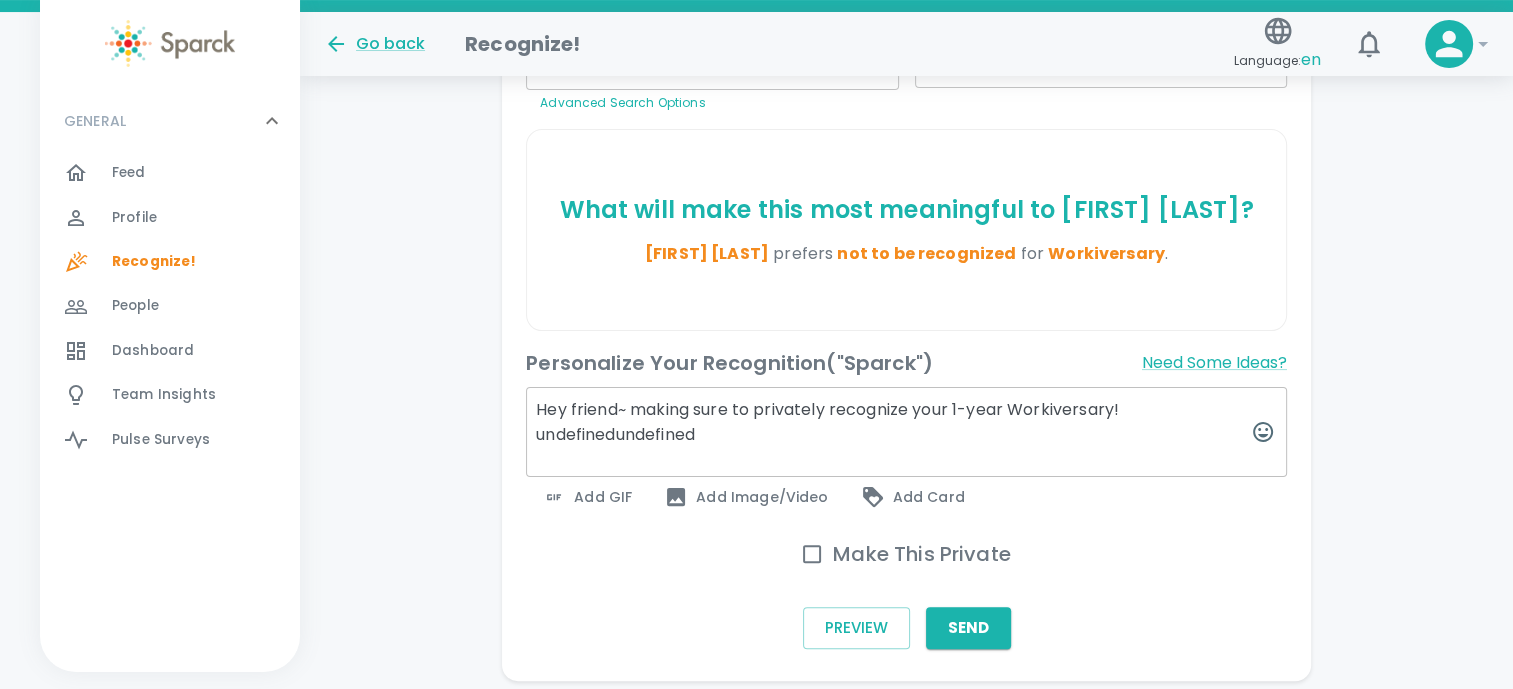 click on "Hey friend~ making sure to privately recognize your 1-year Workiversary! undefinedundefined" at bounding box center [906, 432] 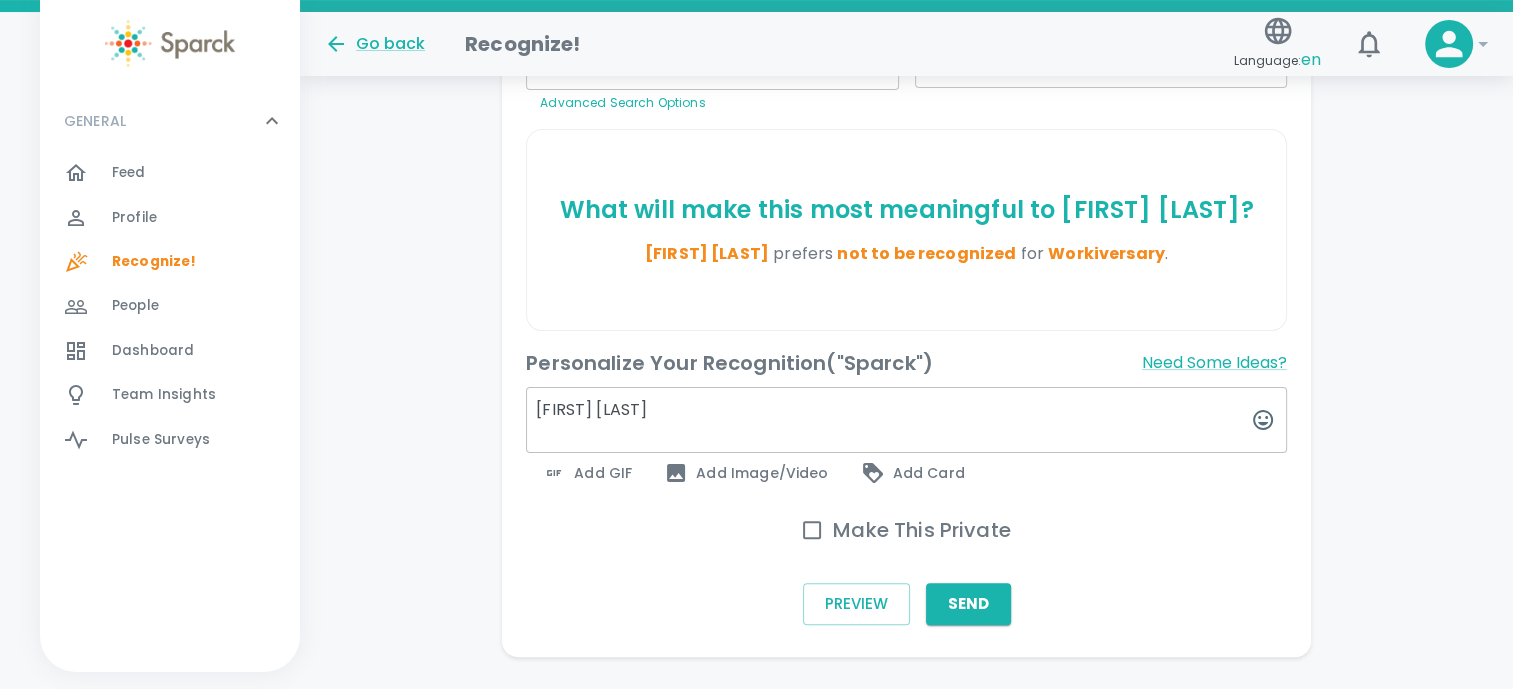 type on "[FIRST] [LAST]" 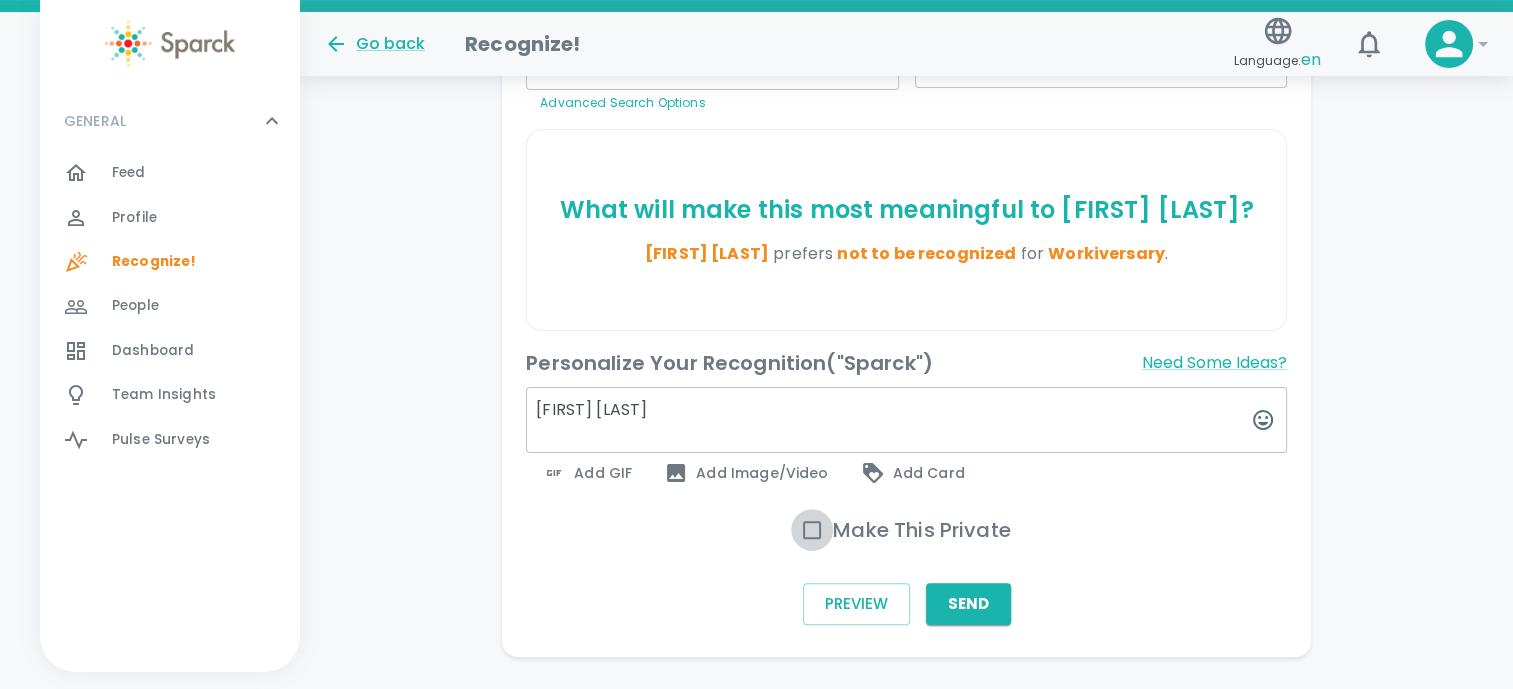 click on "Make This Private" at bounding box center (812, 530) 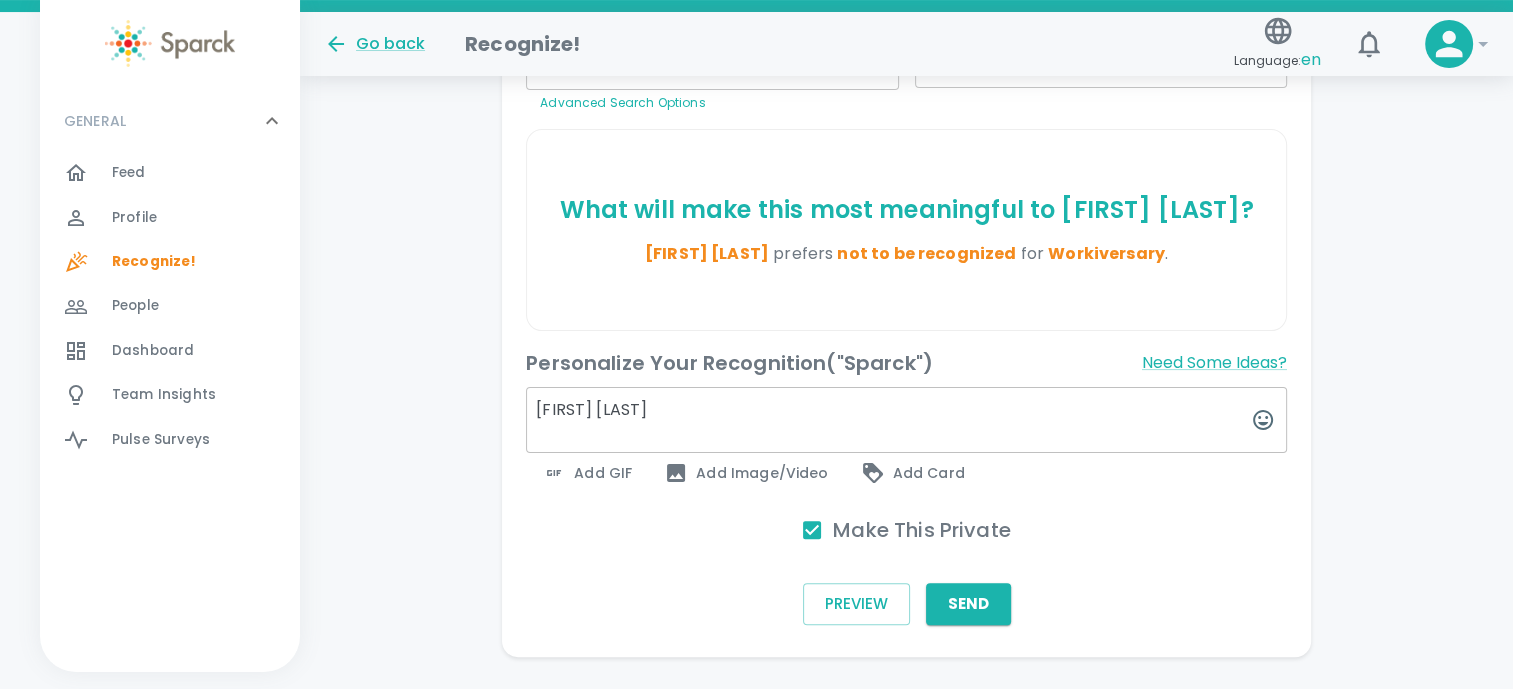 click on "[FIRST] [LAST]" at bounding box center [906, 420] 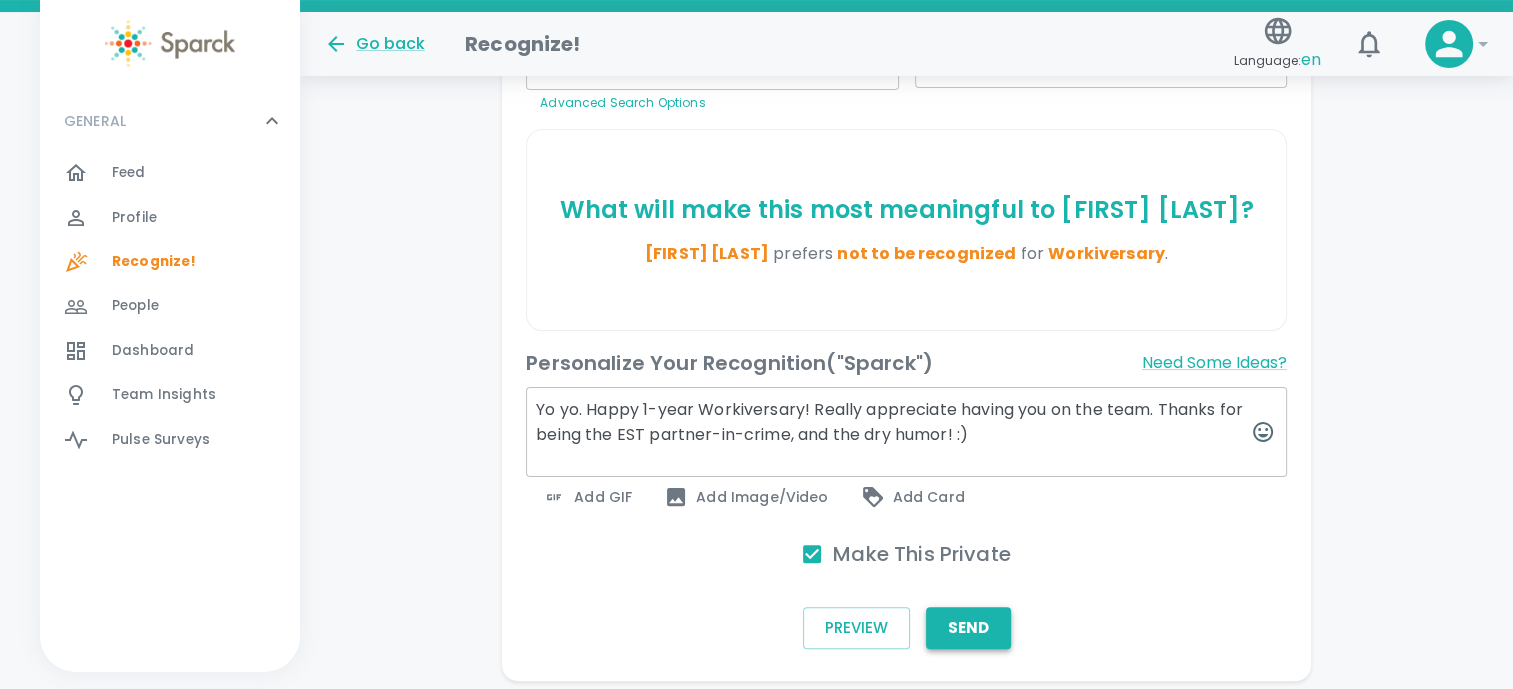 type on "Yo yo. Happy 1-year Workiversary! Really appreciate having you on the team. Thanks for being the EST partner-in-crime, and the dry humor! :)" 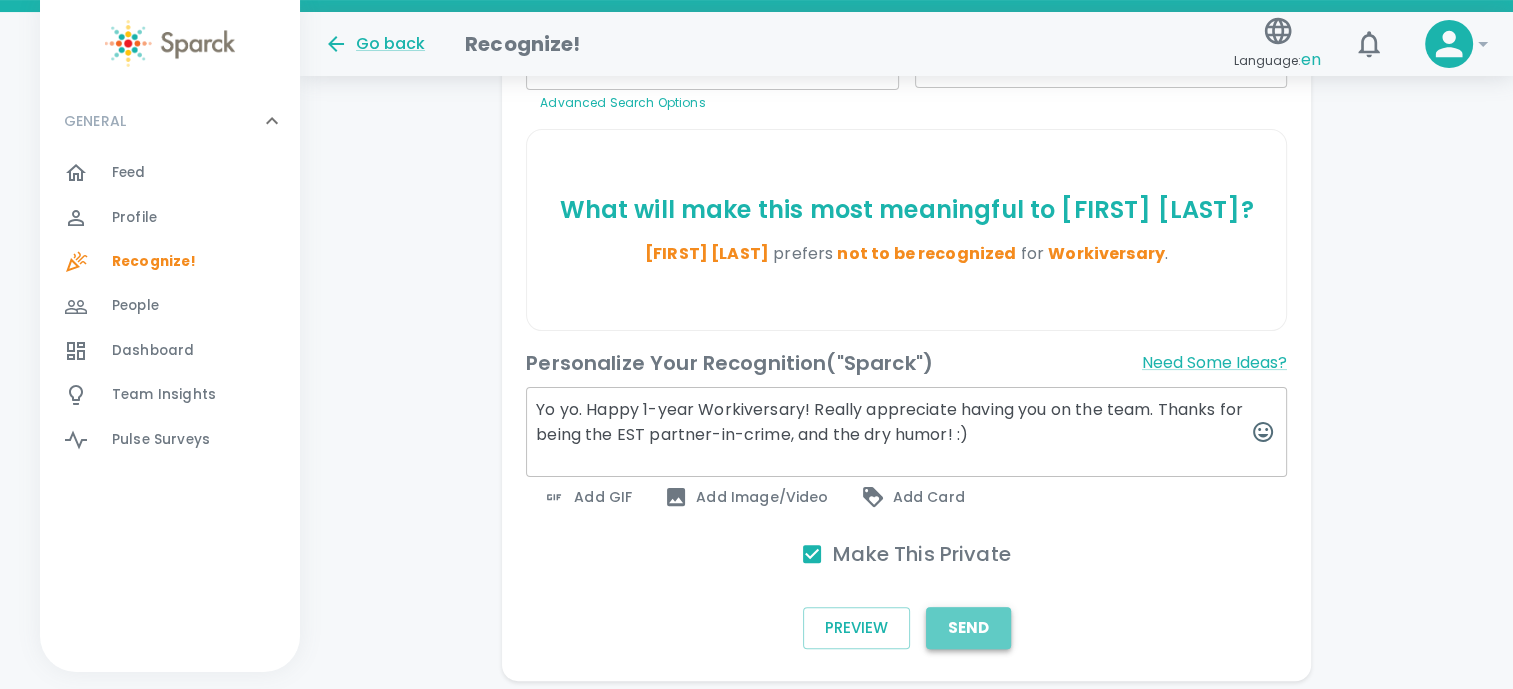 click on "Send" at bounding box center [968, 628] 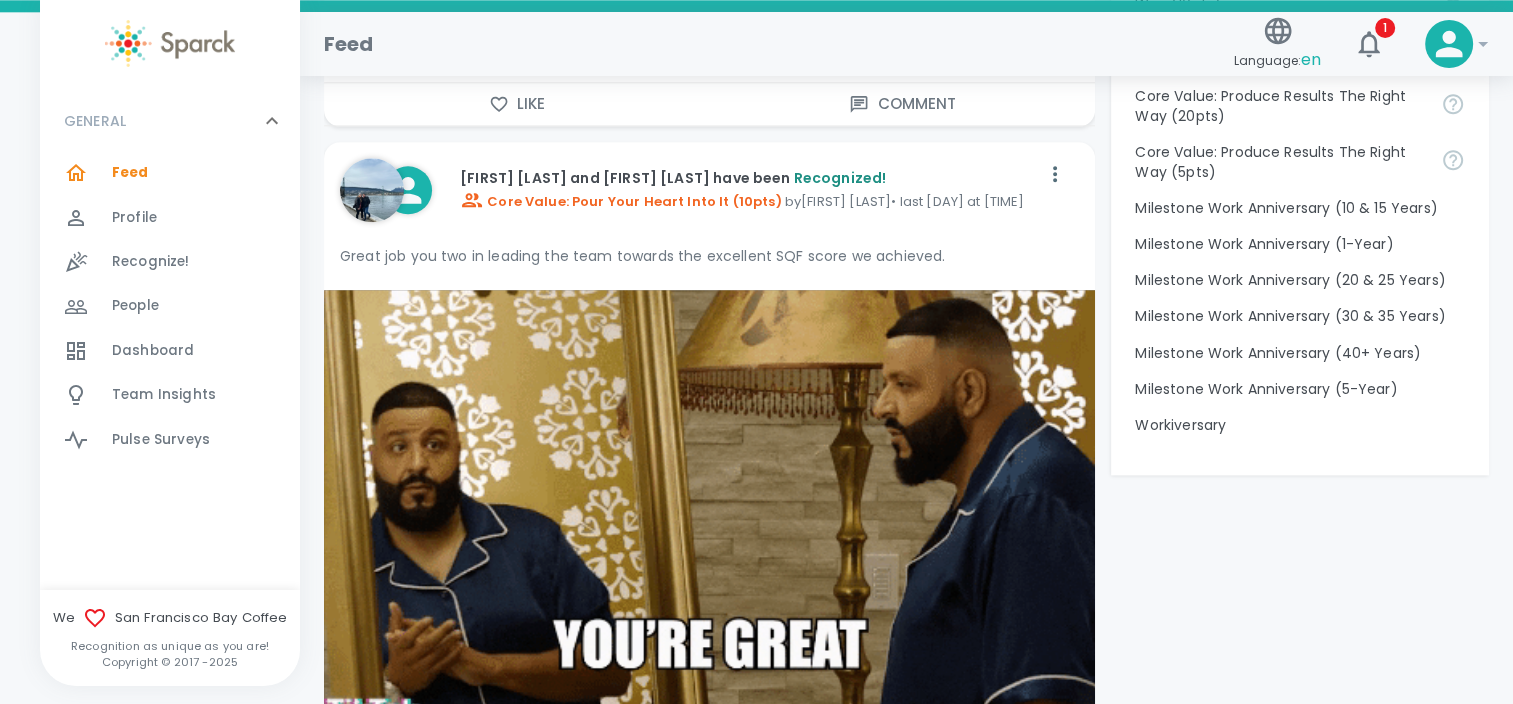 scroll, scrollTop: 2440, scrollLeft: 0, axis: vertical 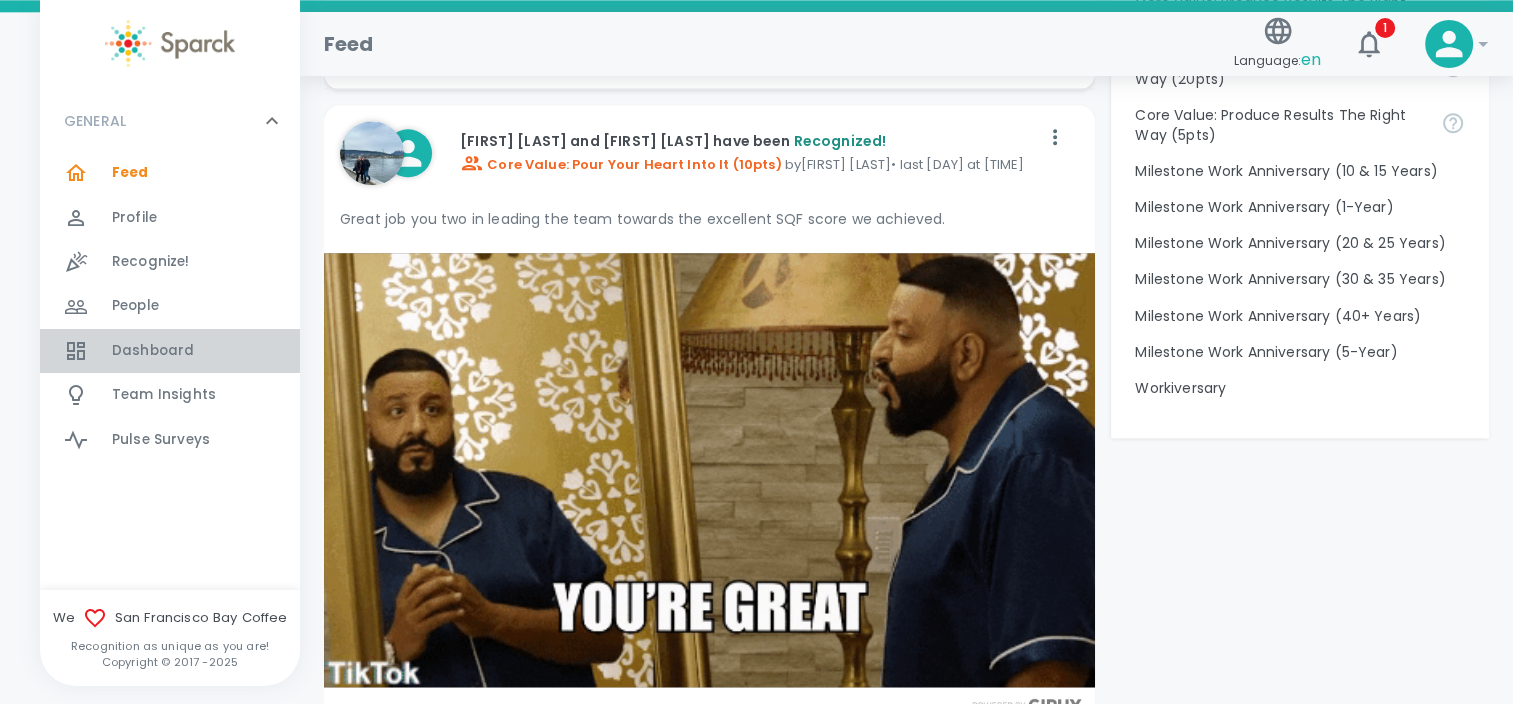 click on "Dashboard" at bounding box center (153, 351) 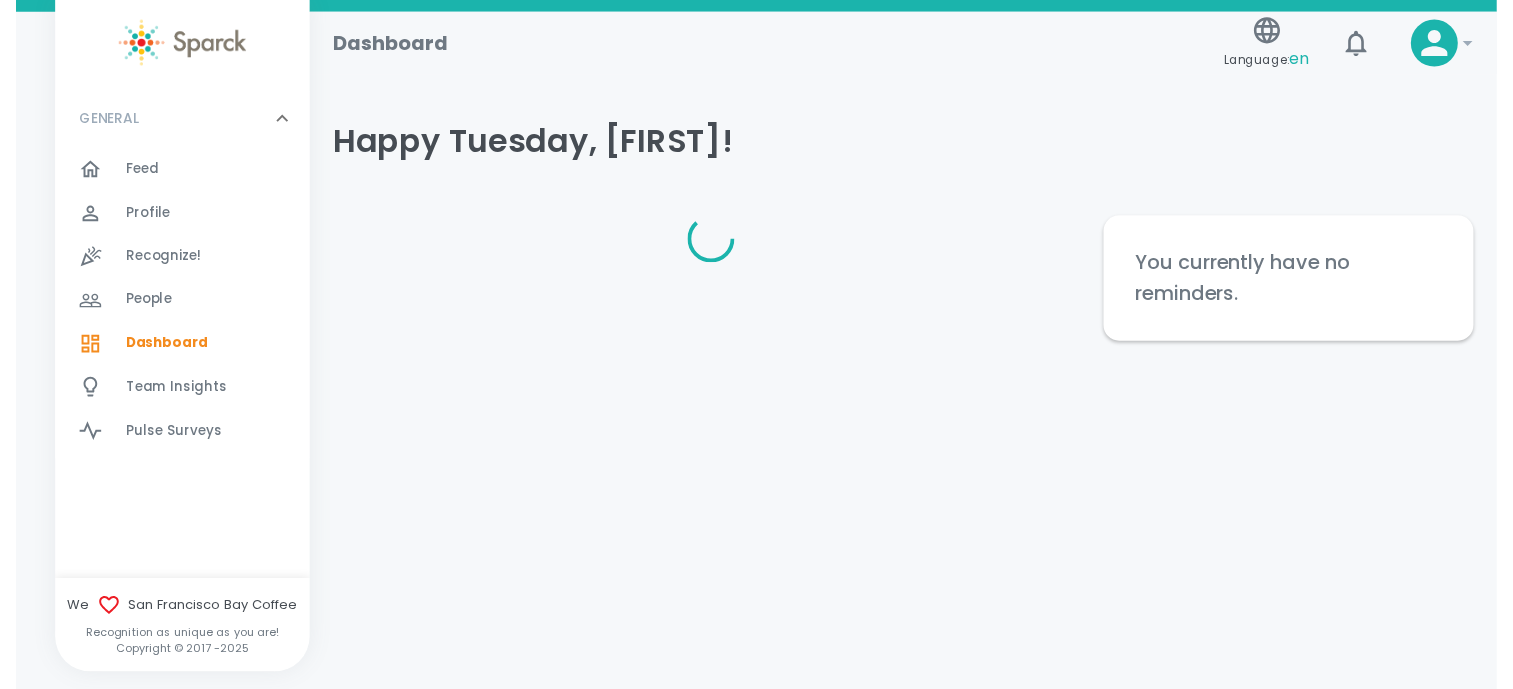 scroll, scrollTop: 0, scrollLeft: 0, axis: both 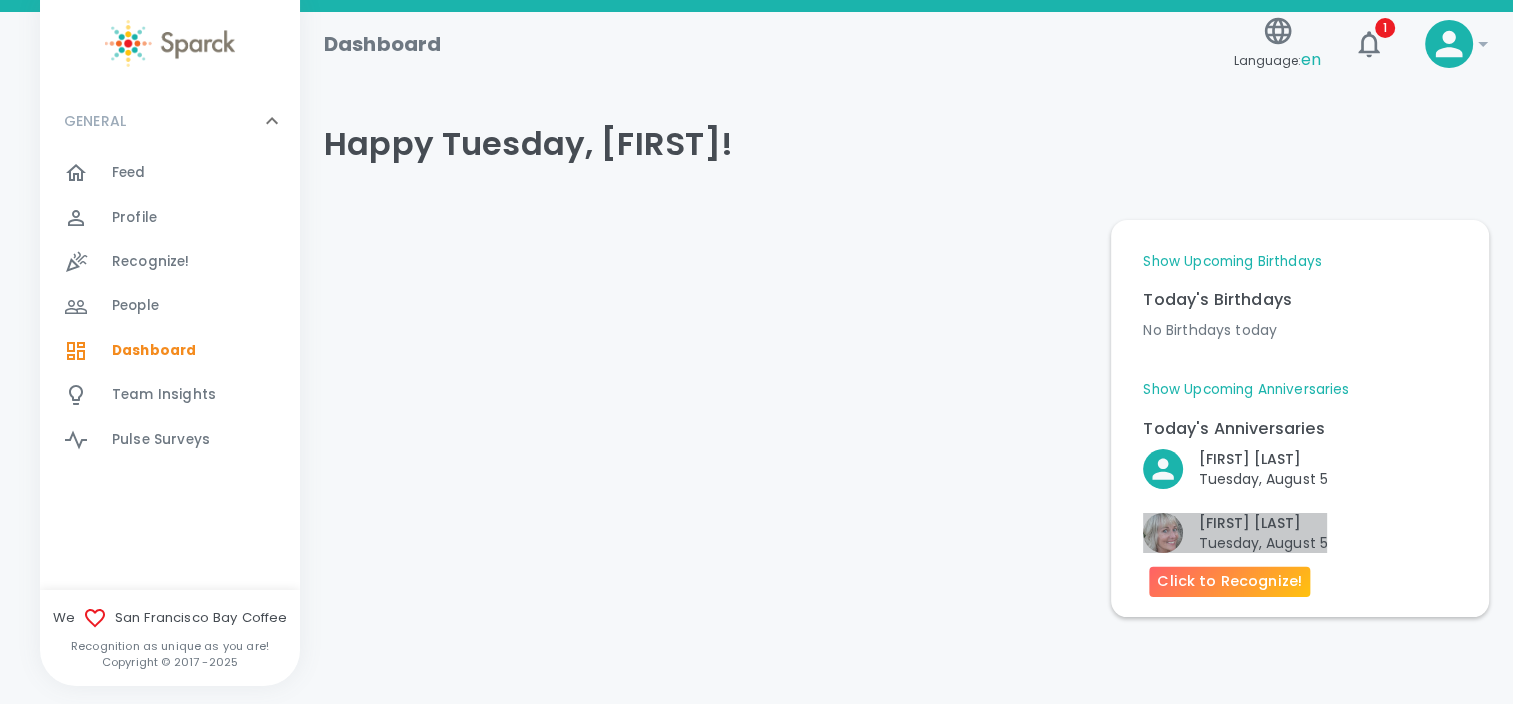 click at bounding box center (1163, 533) 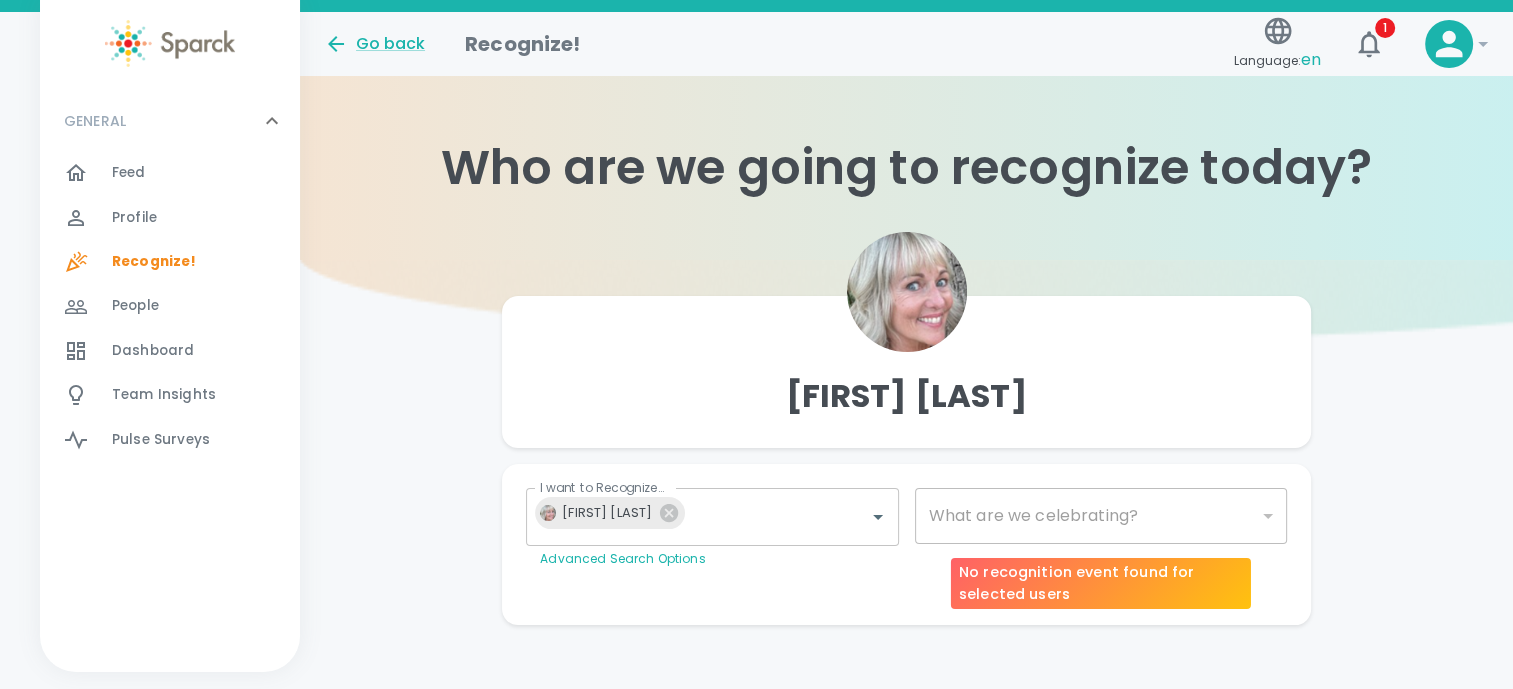 click on "​" at bounding box center [1101, 516] 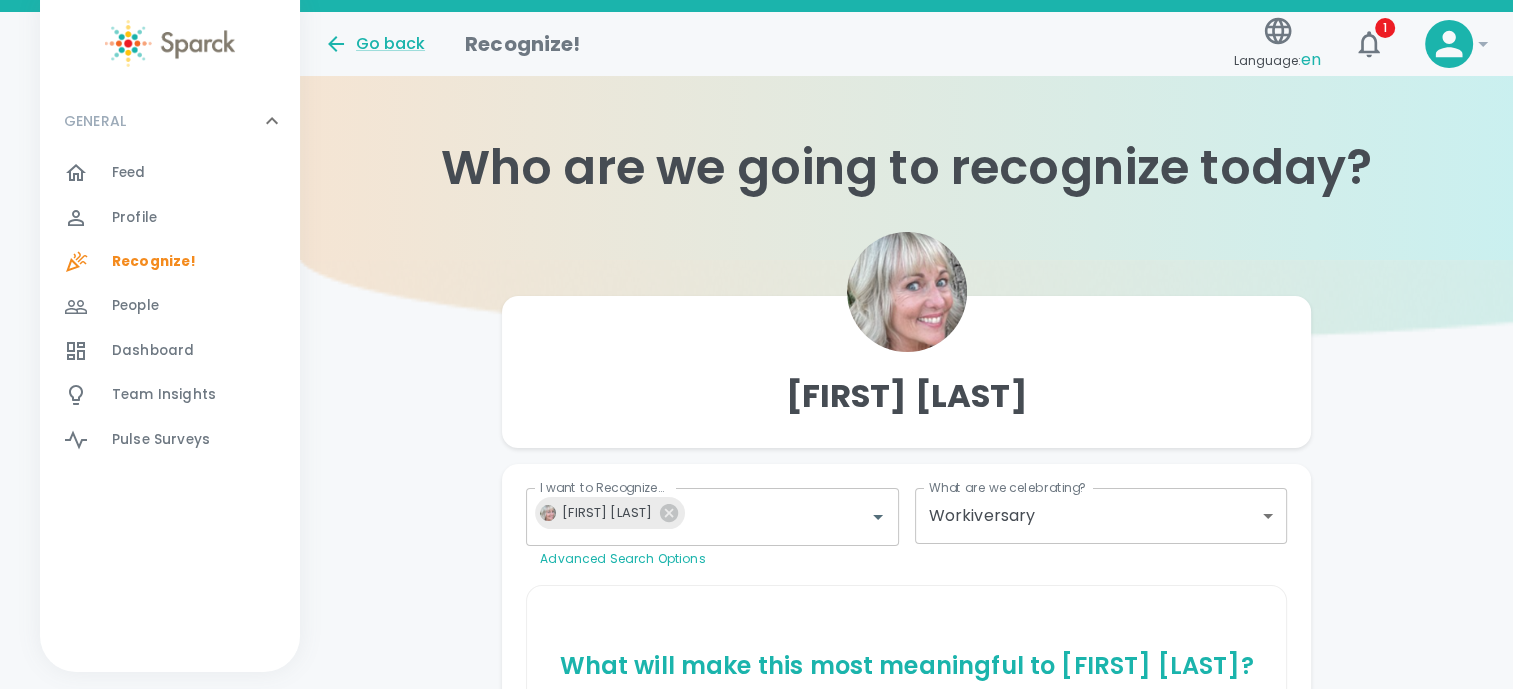 click on "[FIRST] [LAST] I want to Recognize... [FIRST] [LAST] I want to Recognize... Advanced Search Options What are we celebrating? Workiversary 2073 What are we celebrating? What will make this most meaningful to   [FIRST] [LAST] ? [FIRST] [LAST]   prefers   not to be recognized   for   Workiversary . Personalize Your Recognition  ("Sparck") Need Some Ideas?   Add GIF Add Image/Video Add Card Make This Private Preview Send" at bounding box center (906, 686) 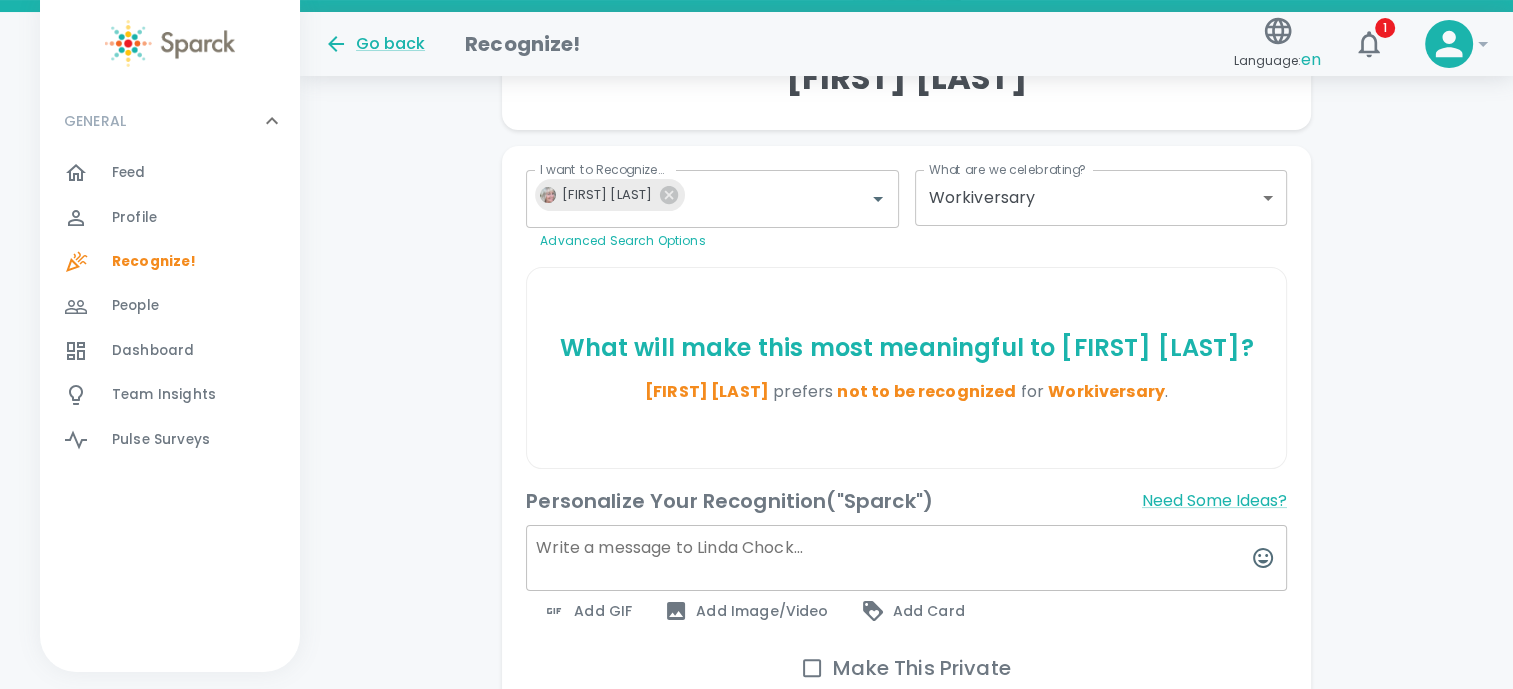 scroll, scrollTop: 320, scrollLeft: 0, axis: vertical 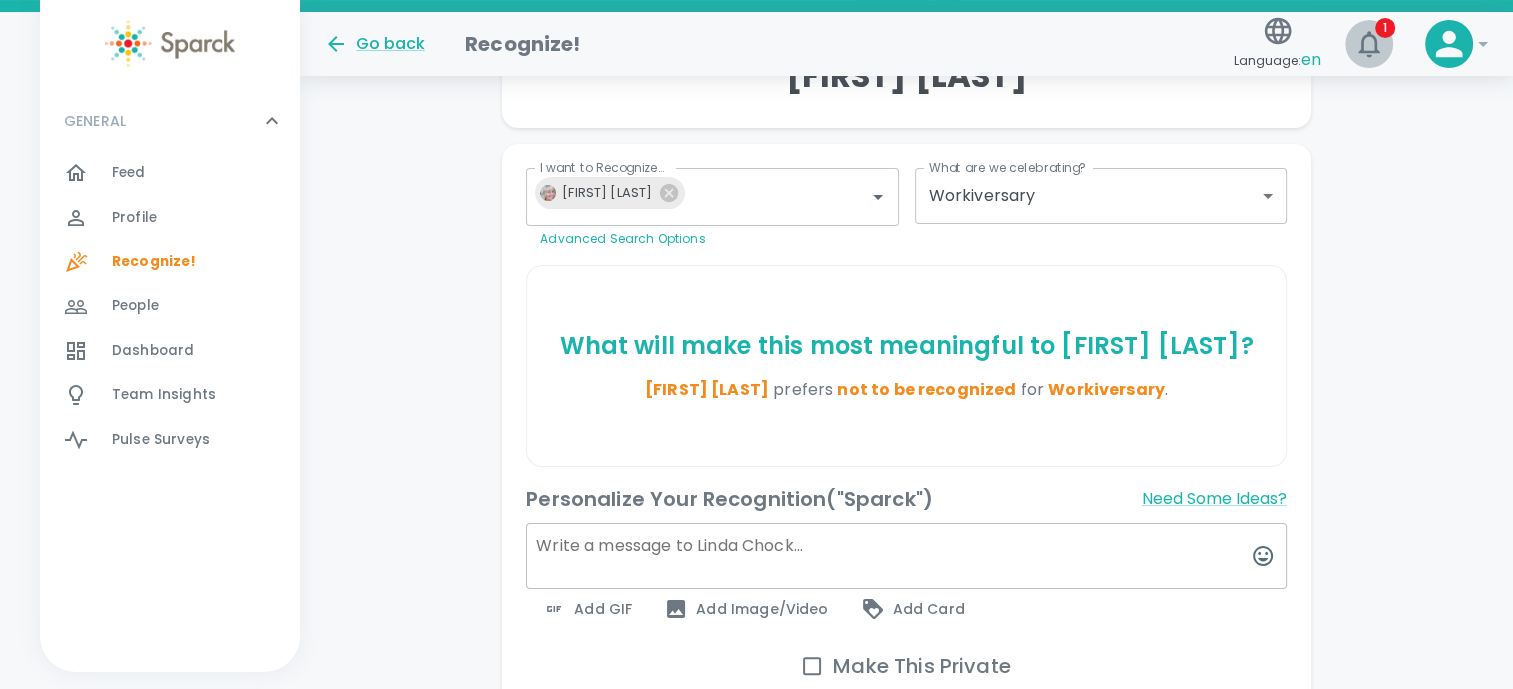 click 